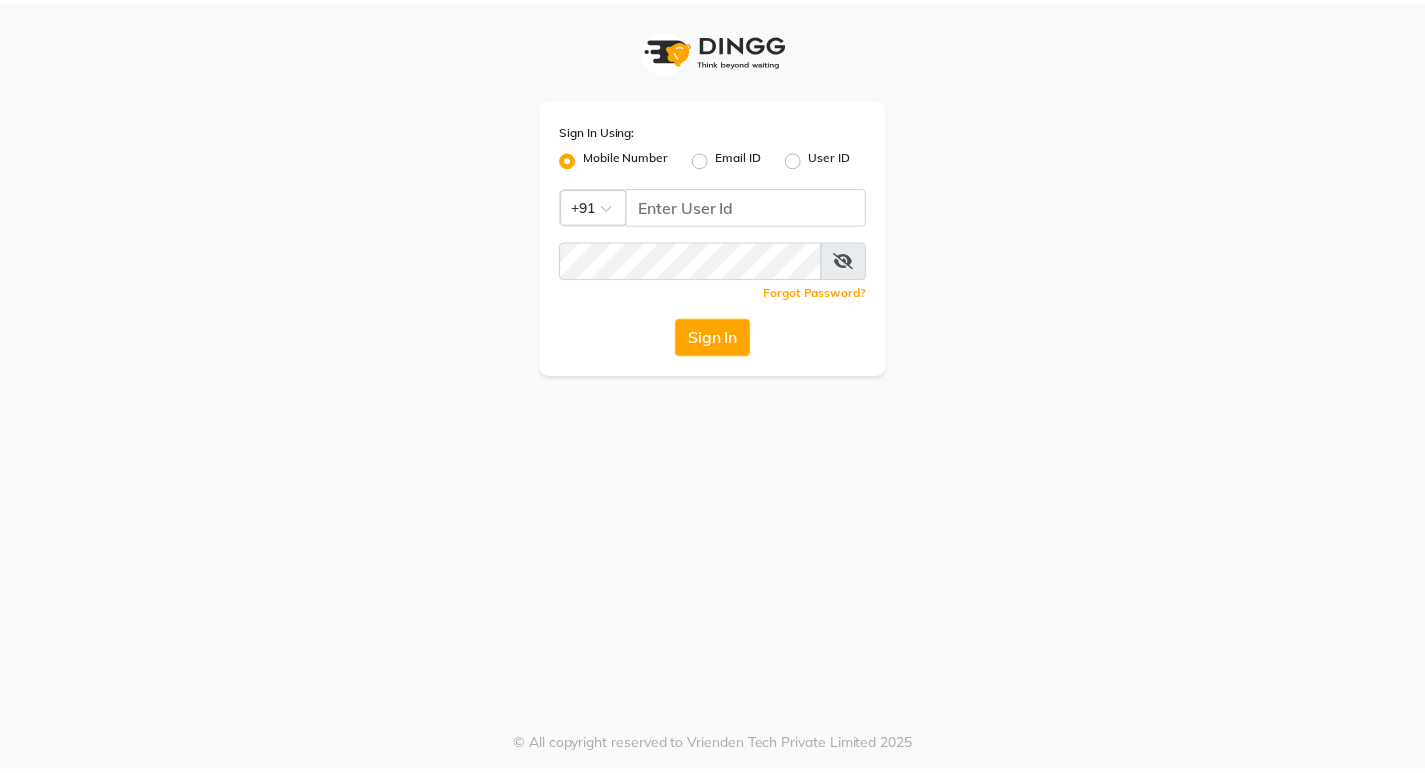 scroll, scrollTop: 0, scrollLeft: 0, axis: both 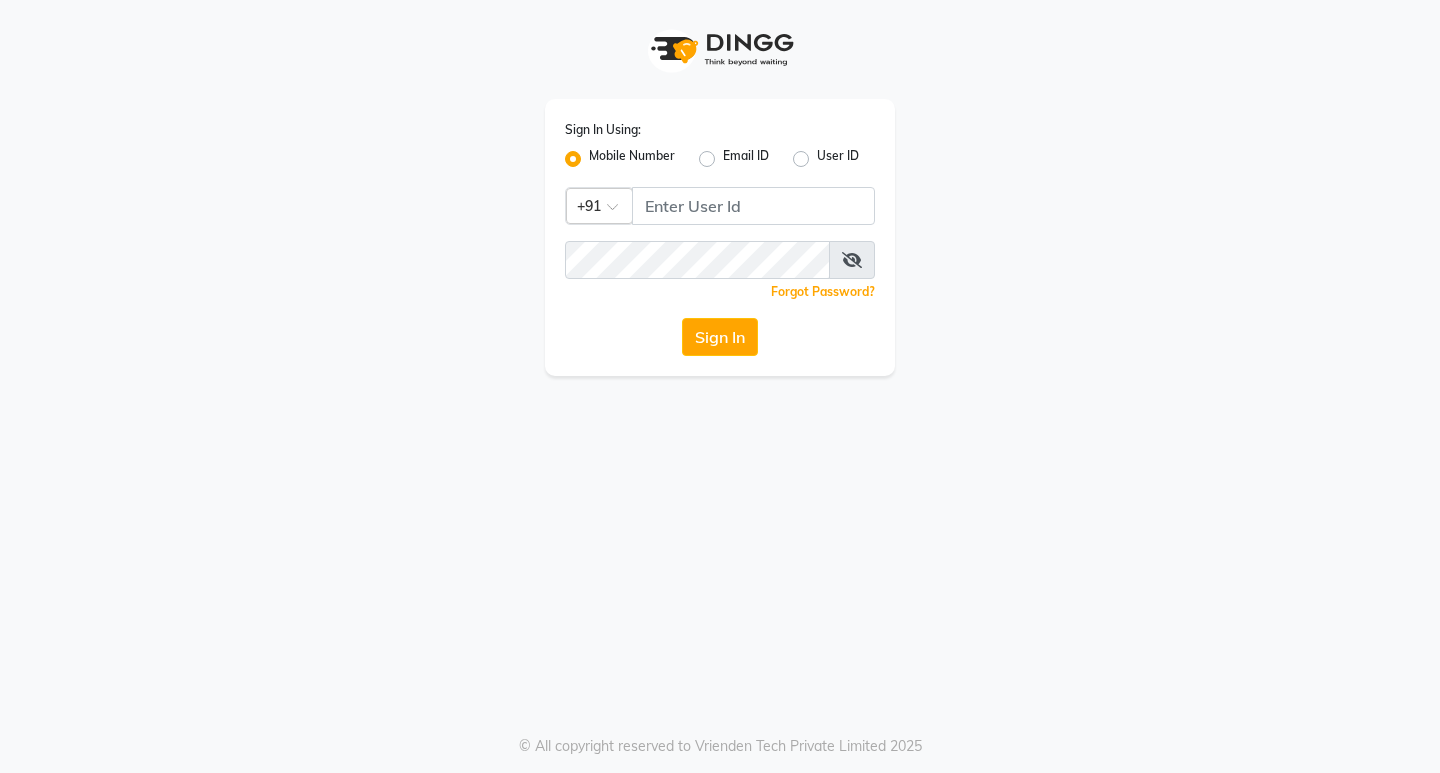 click on "Sign In Using: Mobile Number Email ID User ID Country Code × +91  Remember me Forgot Password?  Sign In   © All copyright reserved to Vrienden Tech Private Limited 2025" at bounding box center (720, 386) 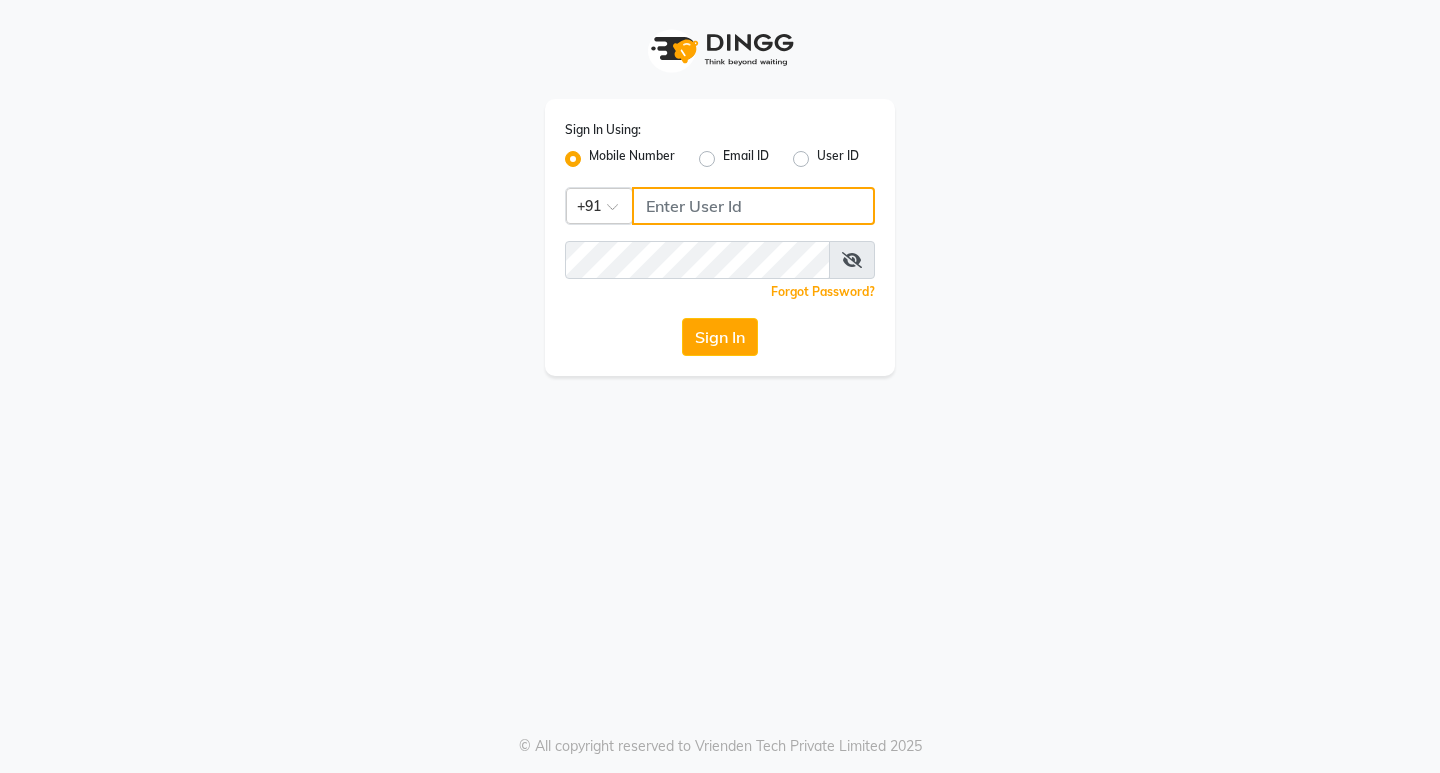 click 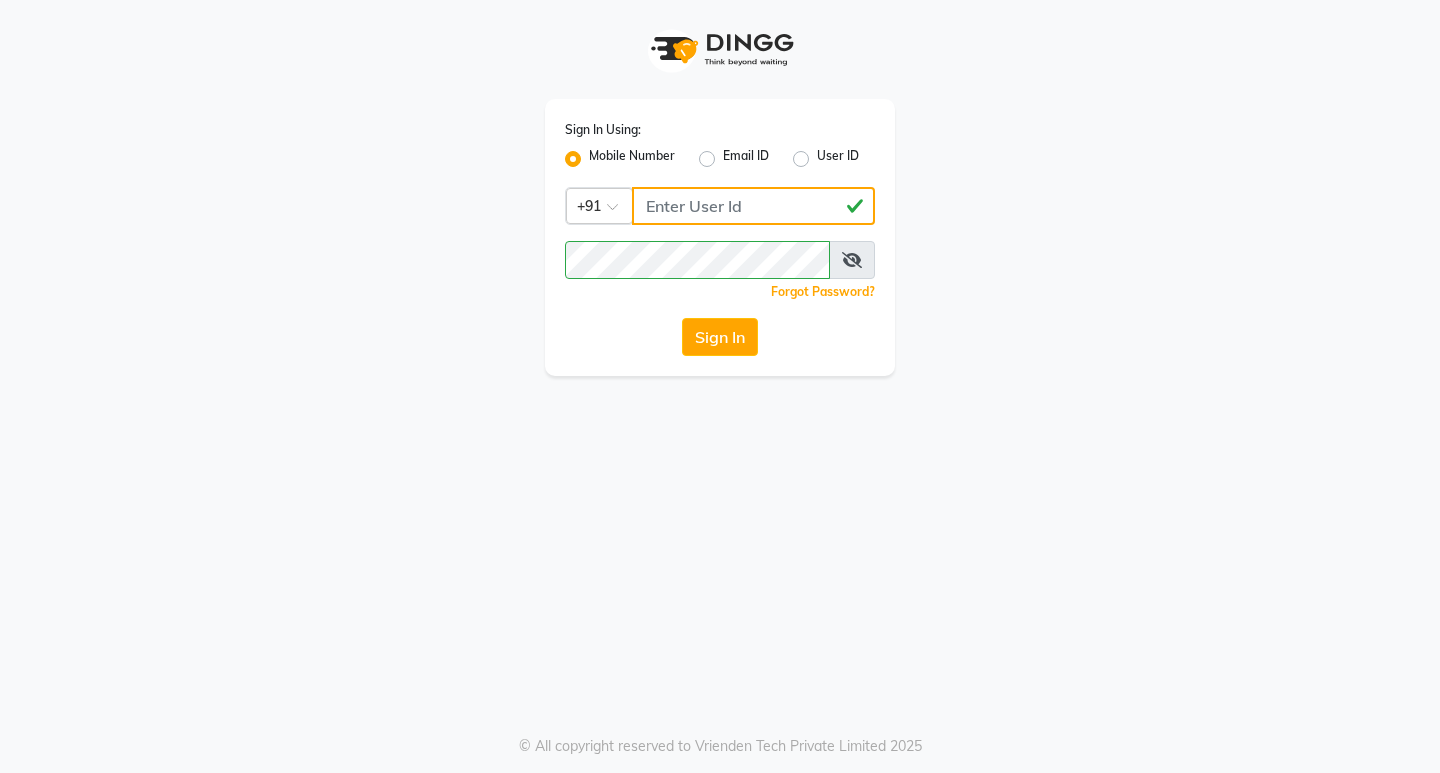 click on "[PHONE]" 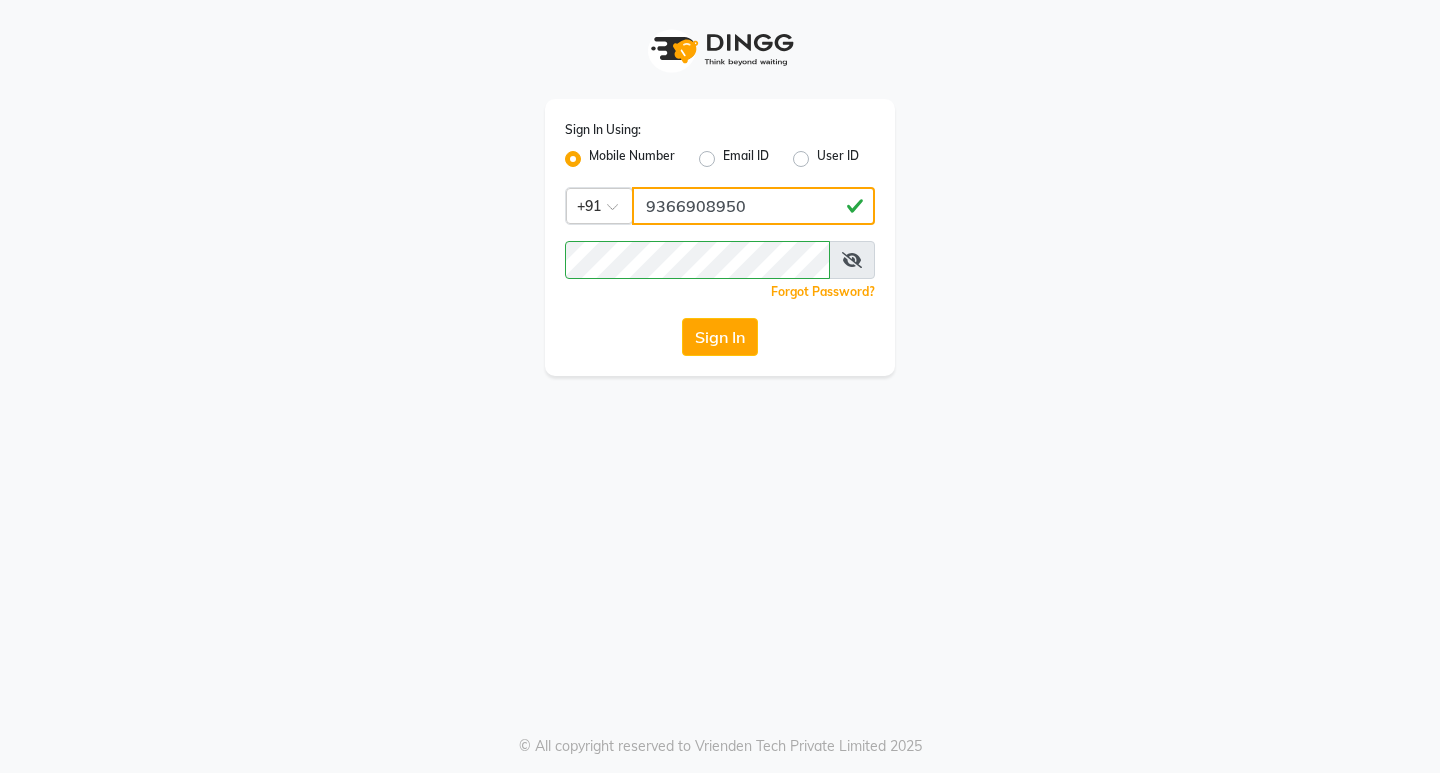 type on "9366908950" 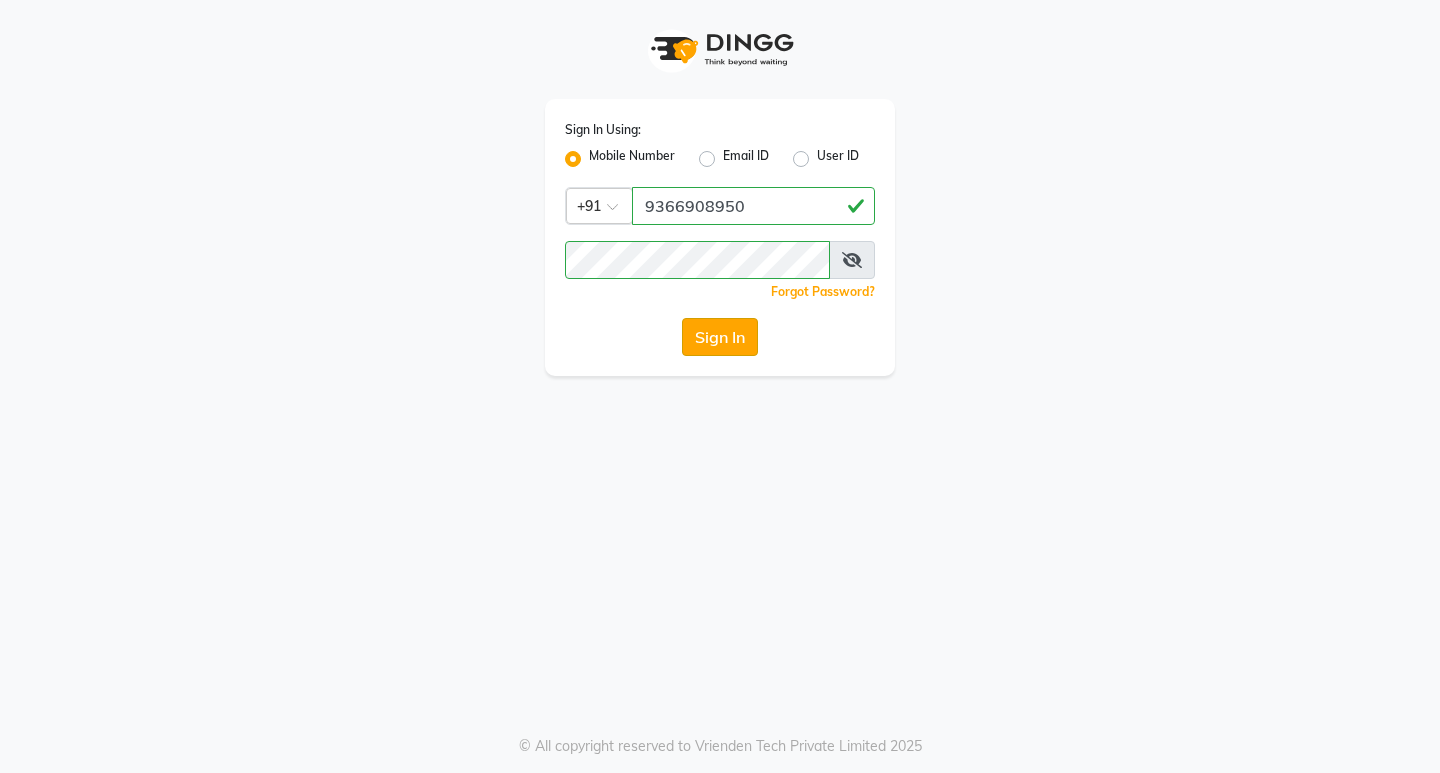 click on "Sign In" 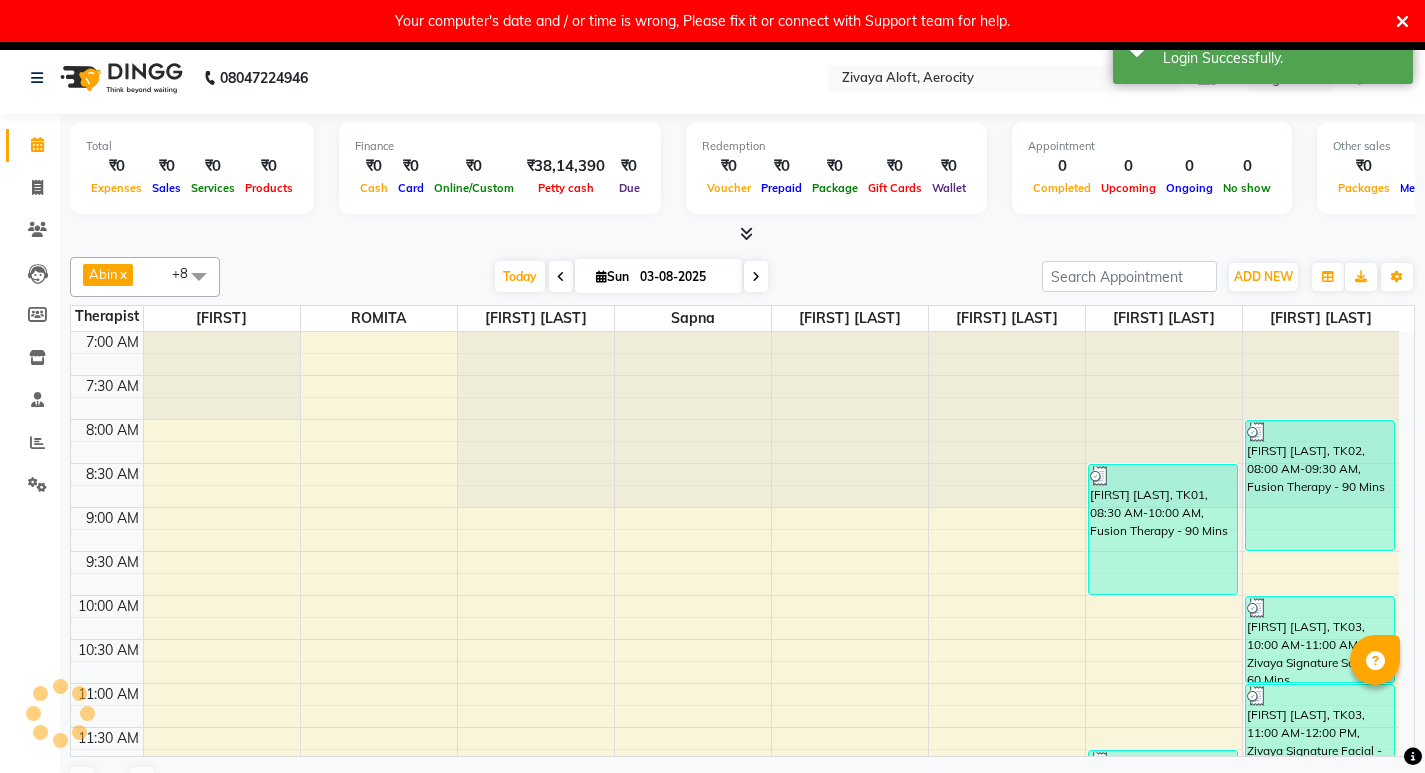 scroll, scrollTop: 0, scrollLeft: 0, axis: both 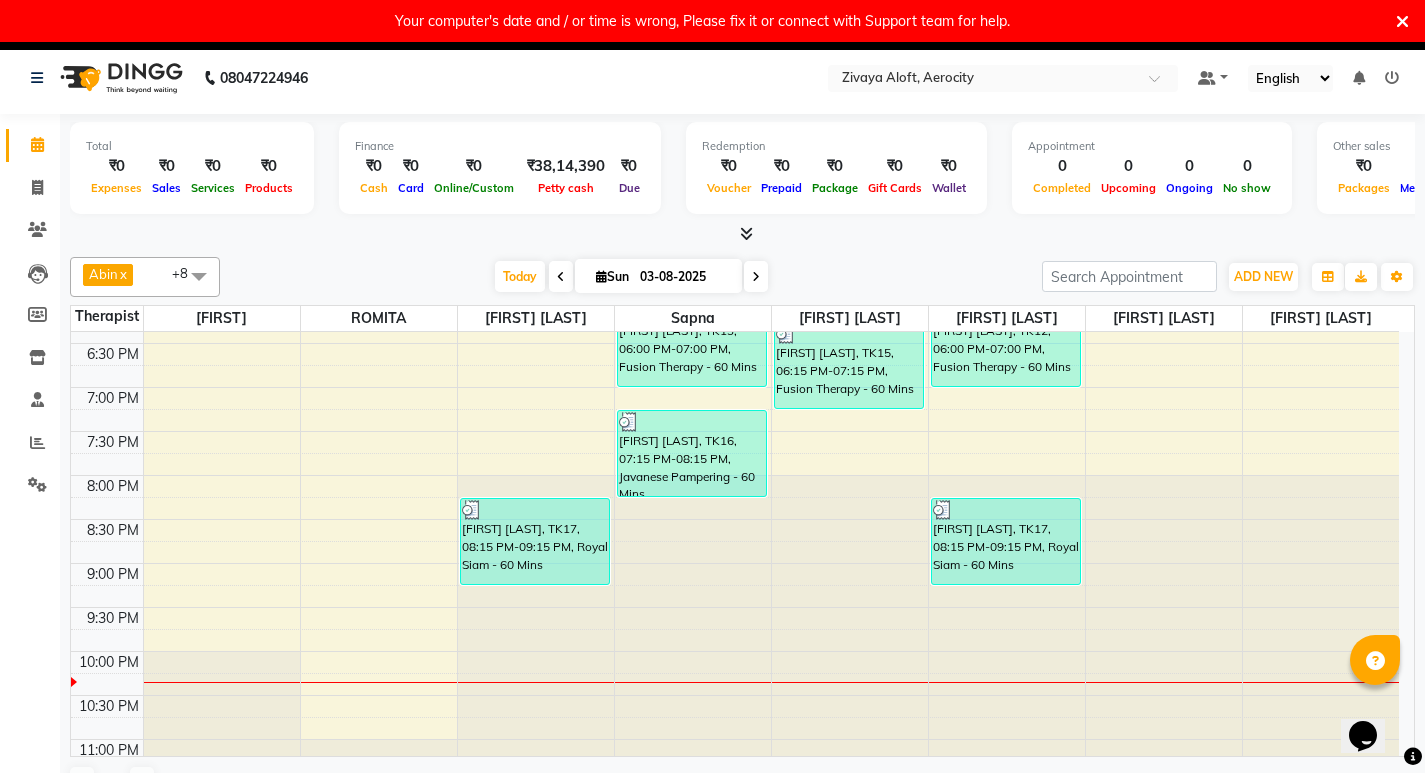 click at bounding box center [756, 277] 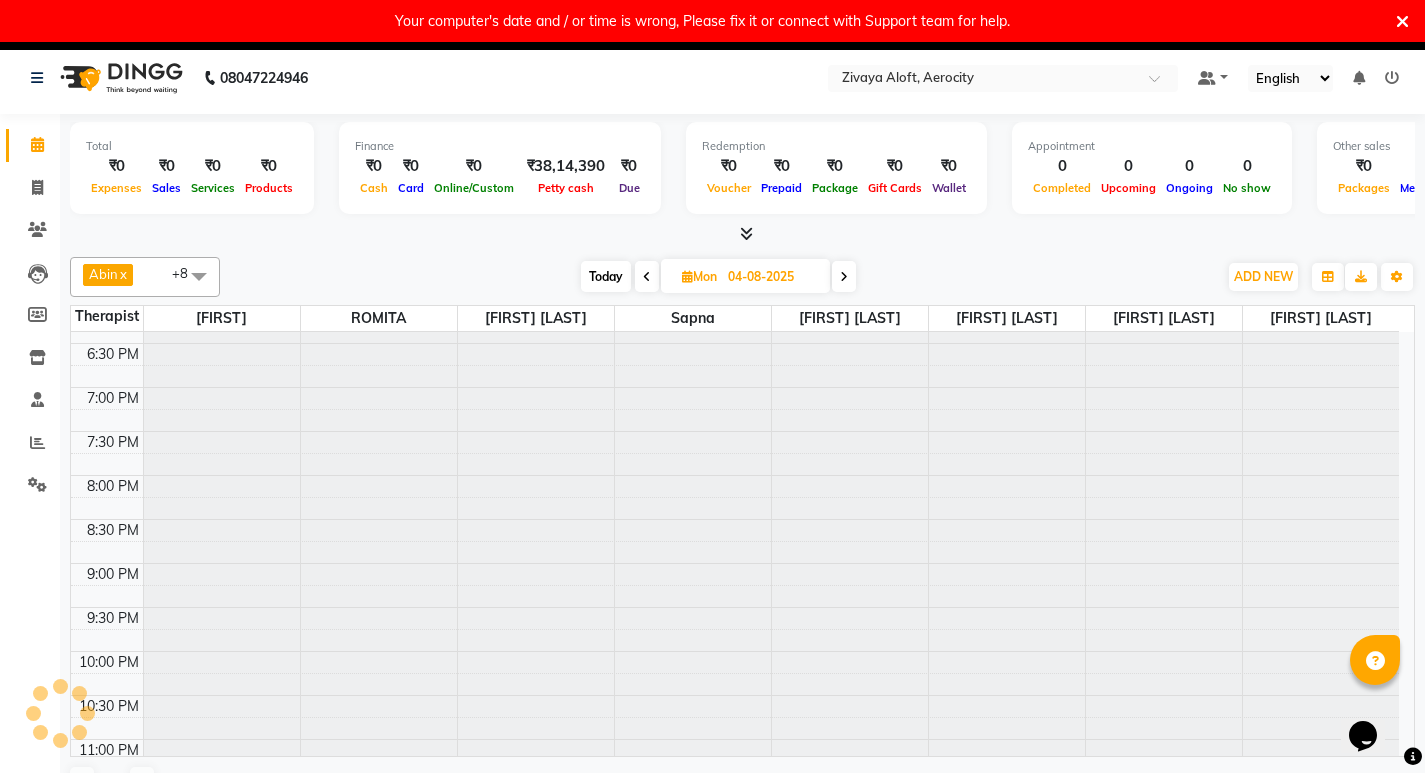 scroll, scrollTop: 1092, scrollLeft: 0, axis: vertical 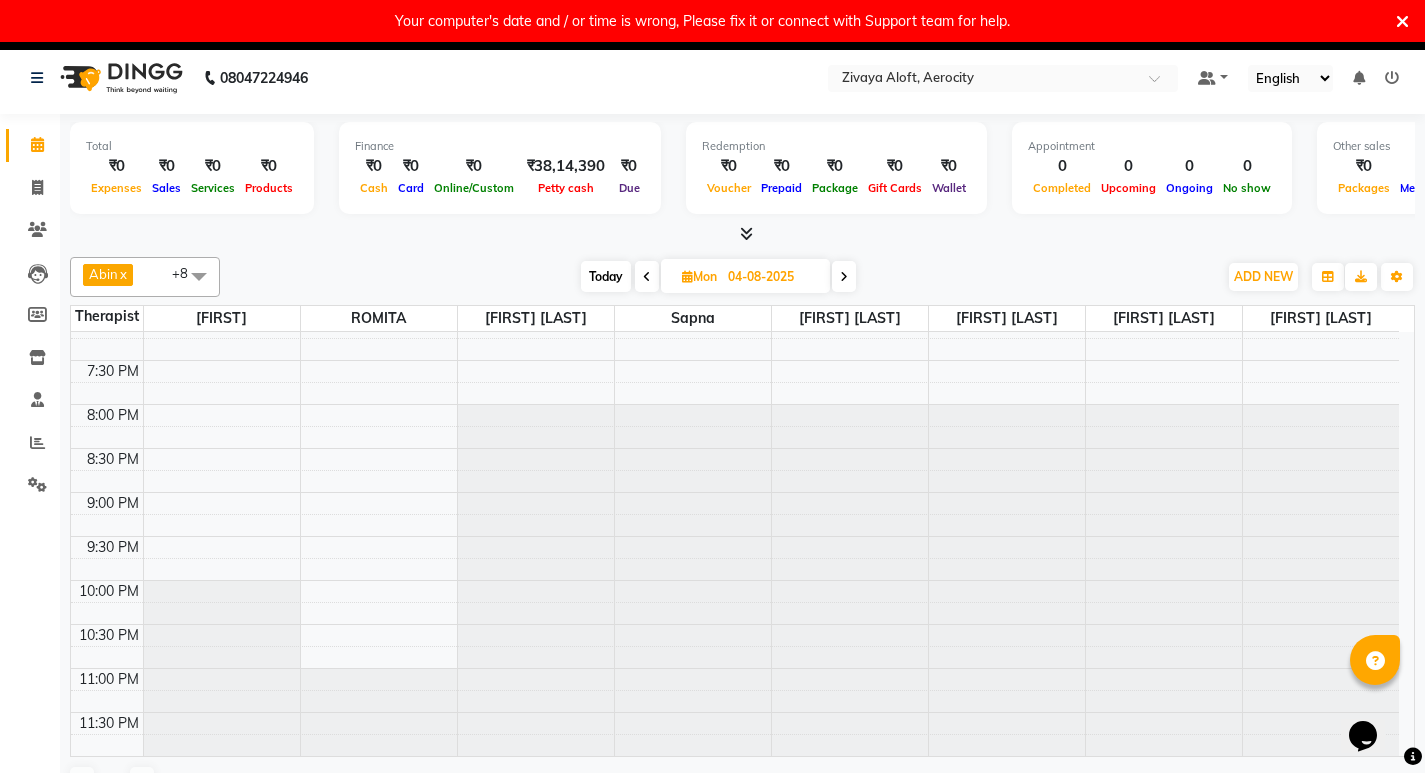 click at bounding box center (647, 277) 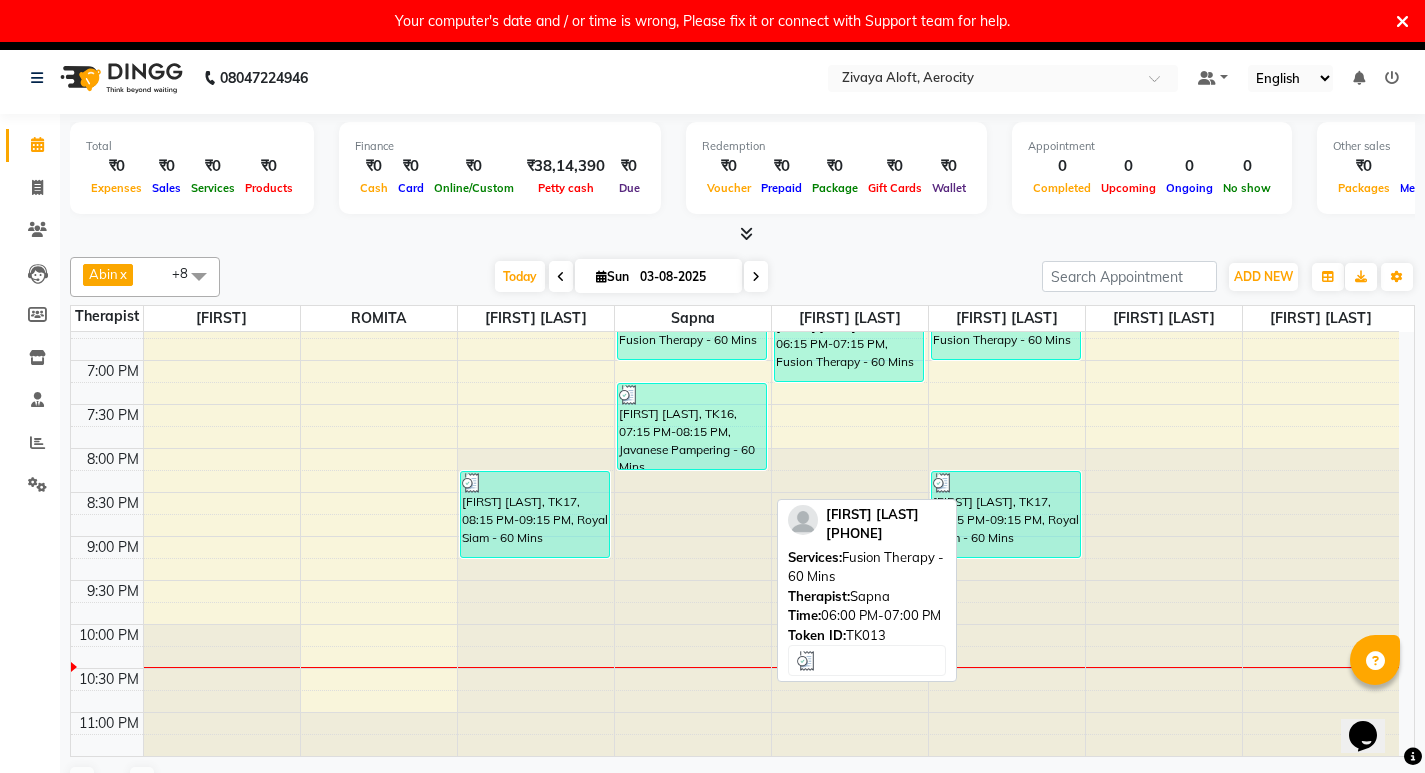 scroll, scrollTop: 1092, scrollLeft: 0, axis: vertical 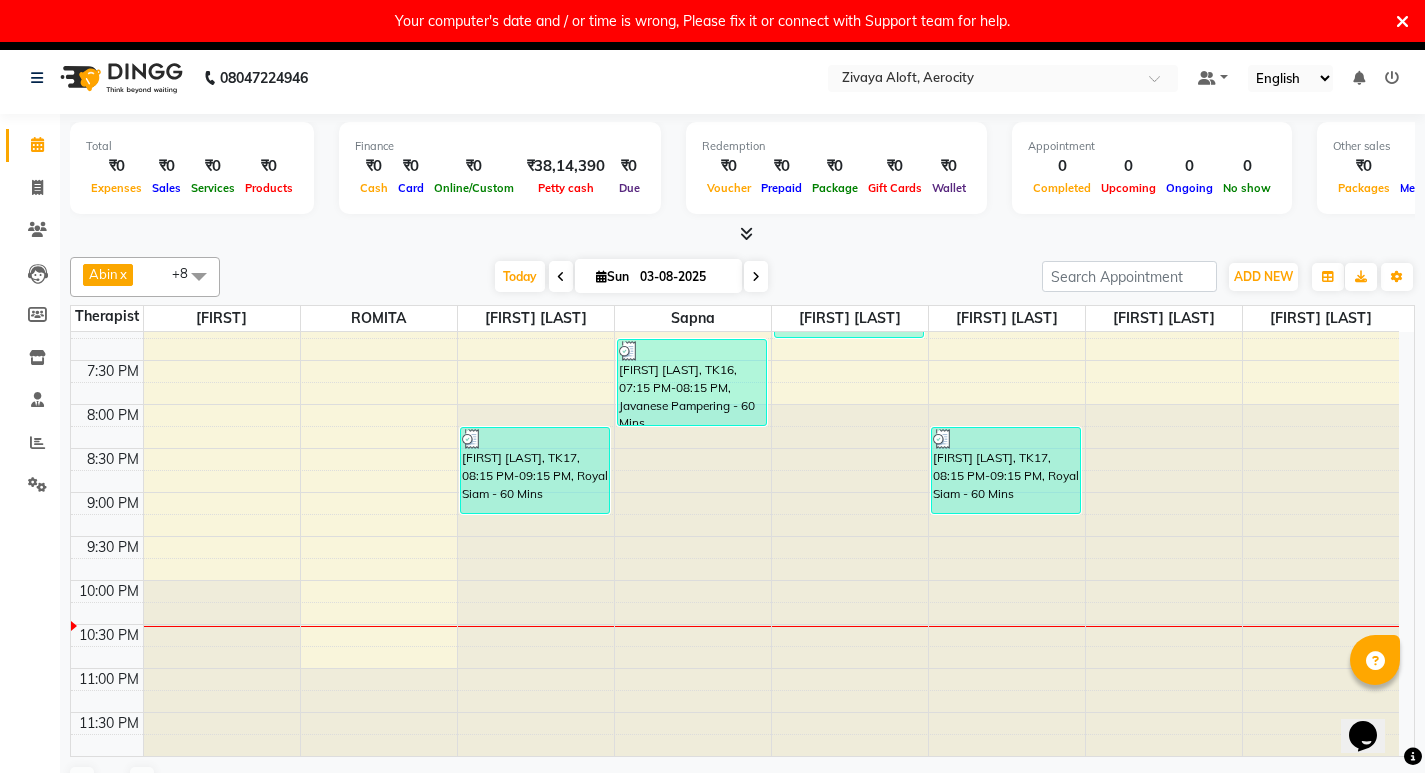 click on "Sun" at bounding box center [612, 276] 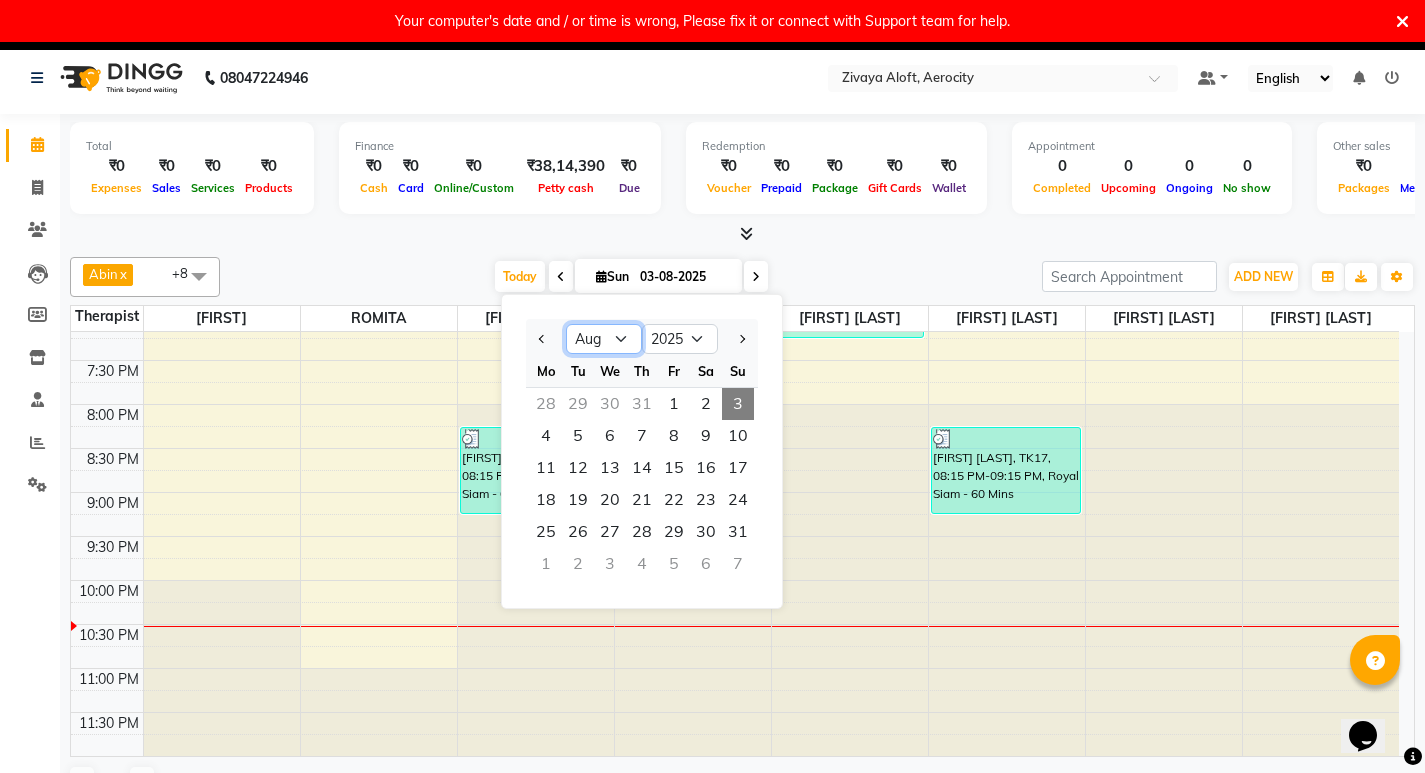 click on "Jan Feb Mar Apr May Jun Jul Aug Sep Oct Nov Dec" at bounding box center [604, 339] 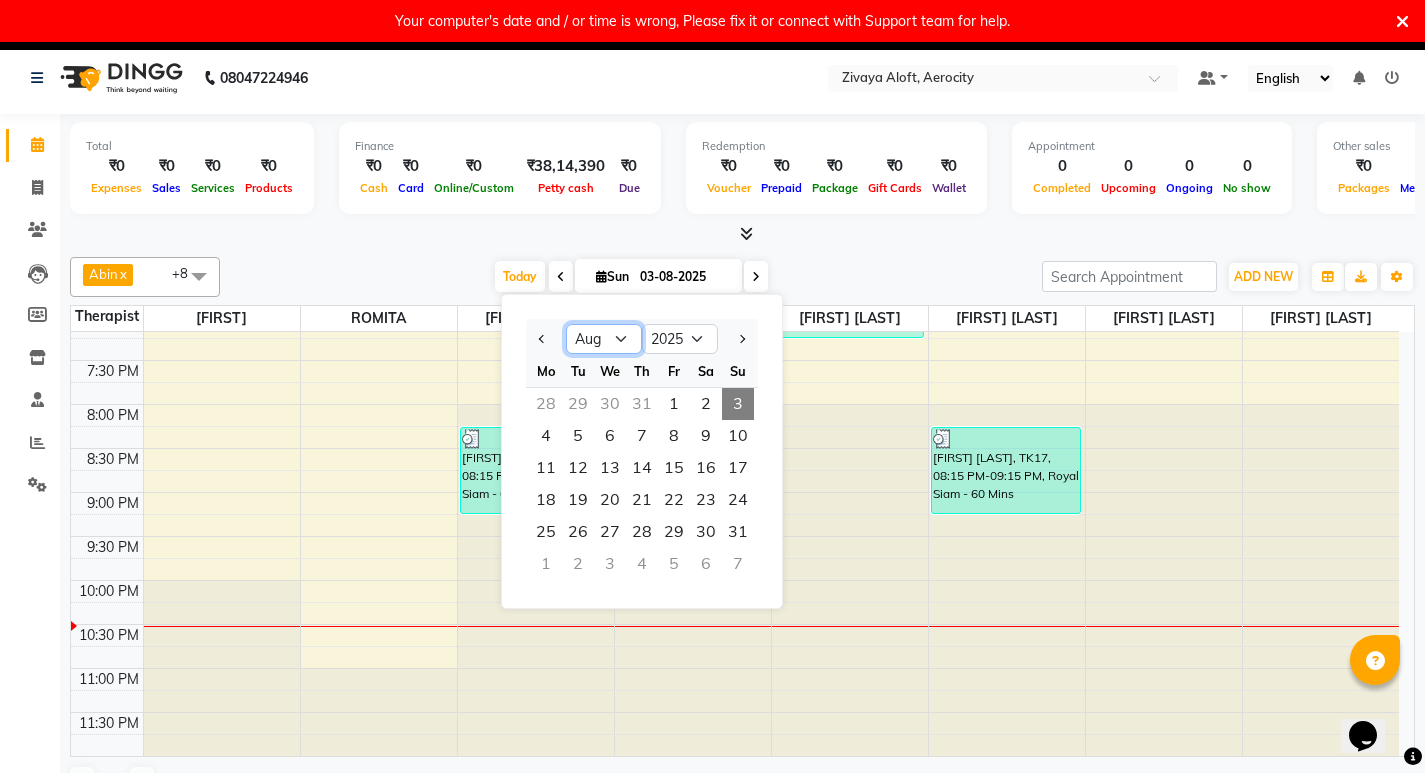 select on "7" 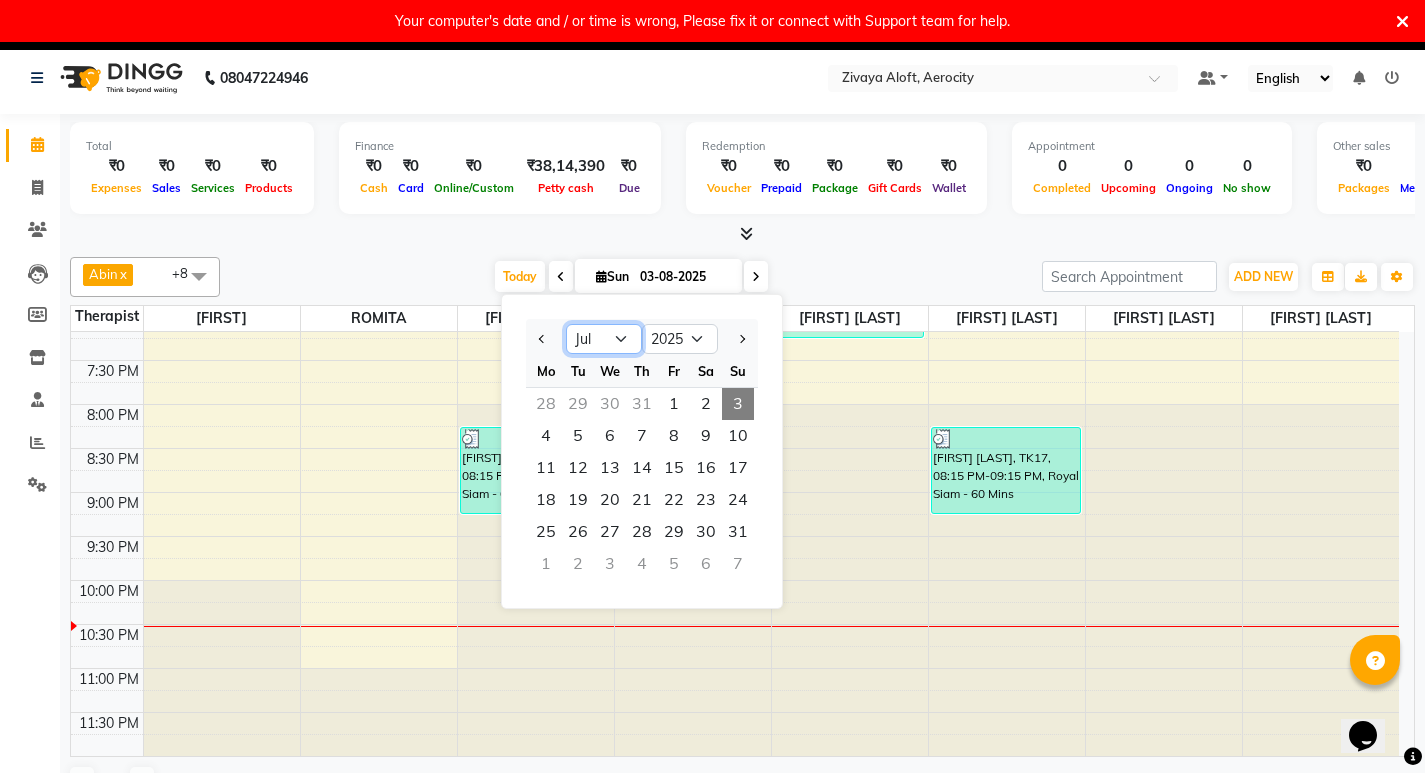 click on "Jan Feb Mar Apr May Jun Jul Aug Sep Oct Nov Dec" at bounding box center (604, 339) 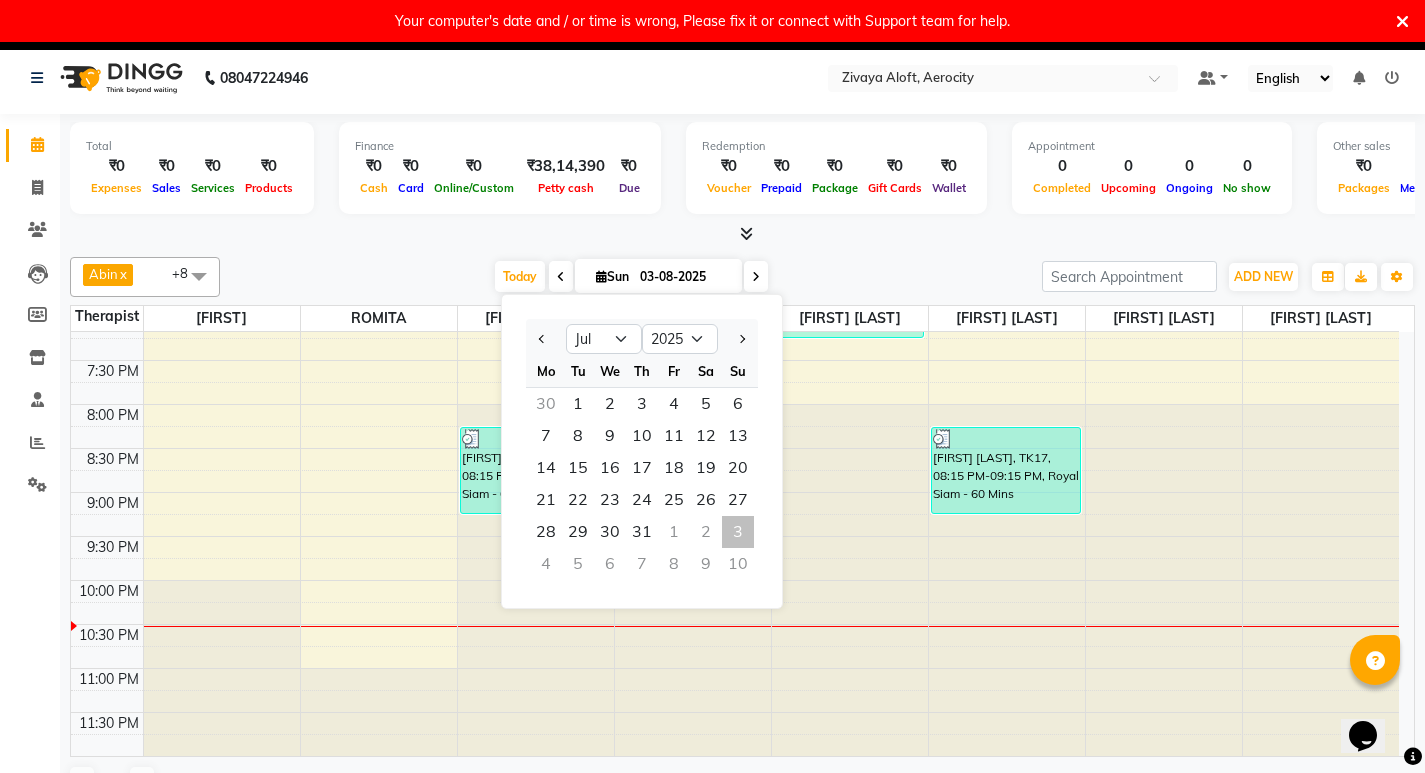 click on "03-08-2025" at bounding box center (684, 277) 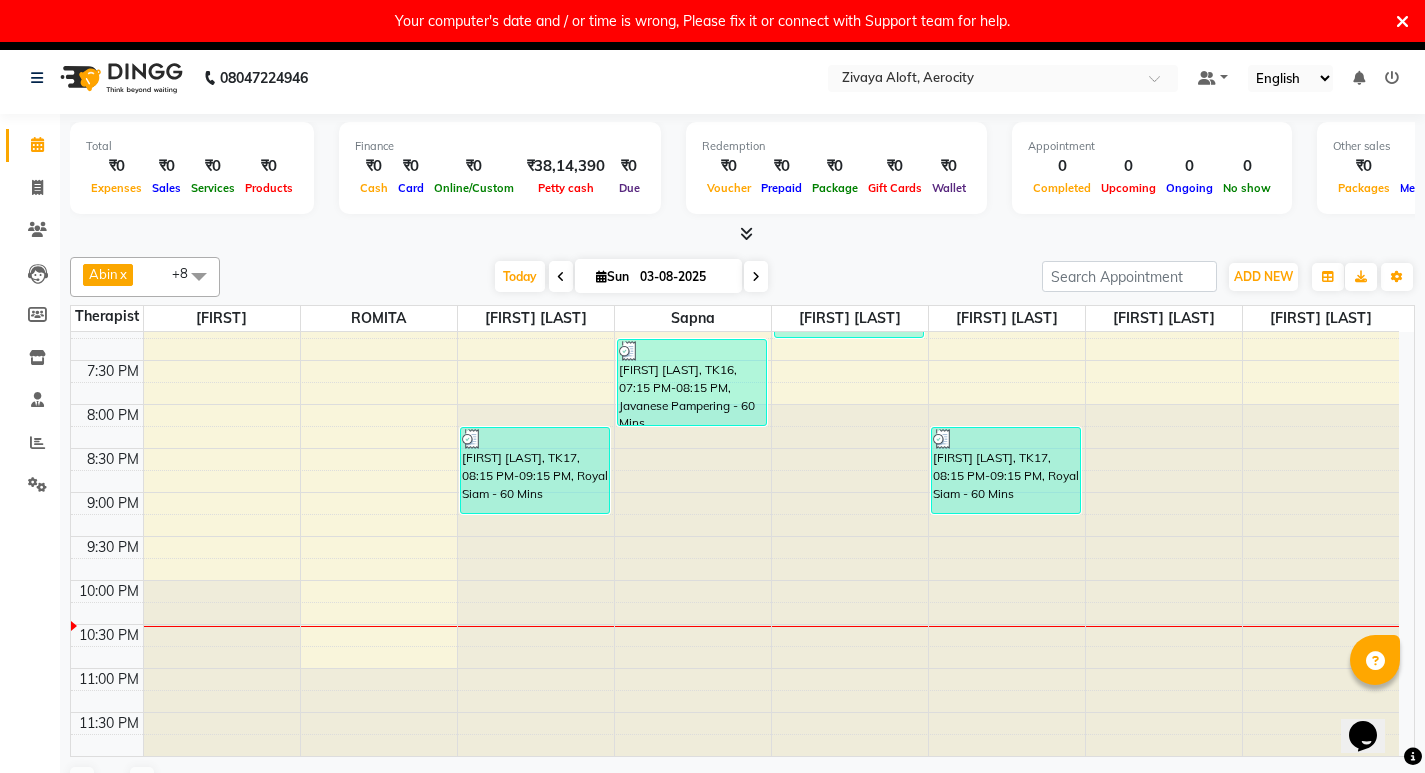 click on "03-08-2025" at bounding box center [684, 277] 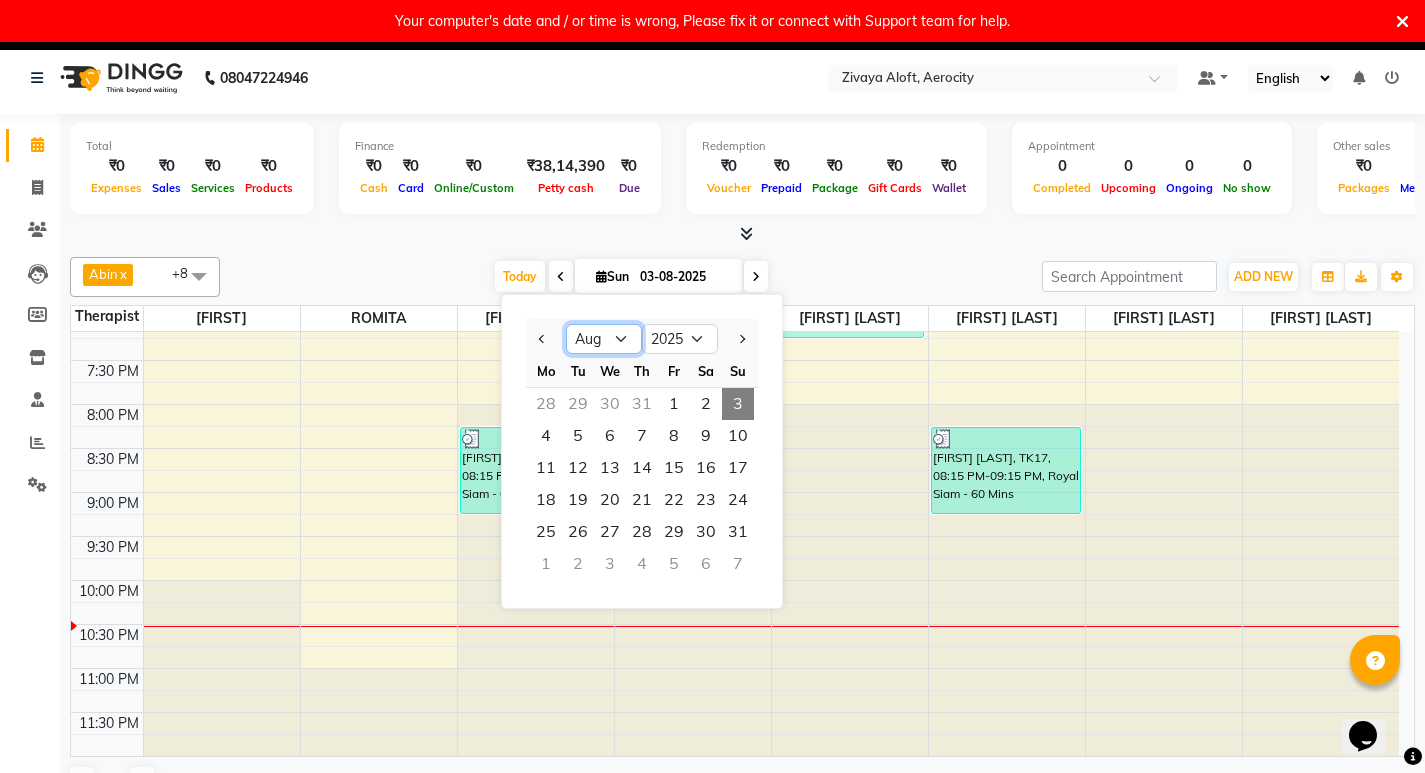 click on "Jan Feb Mar Apr May Jun Jul Aug Sep Oct Nov Dec" at bounding box center (604, 339) 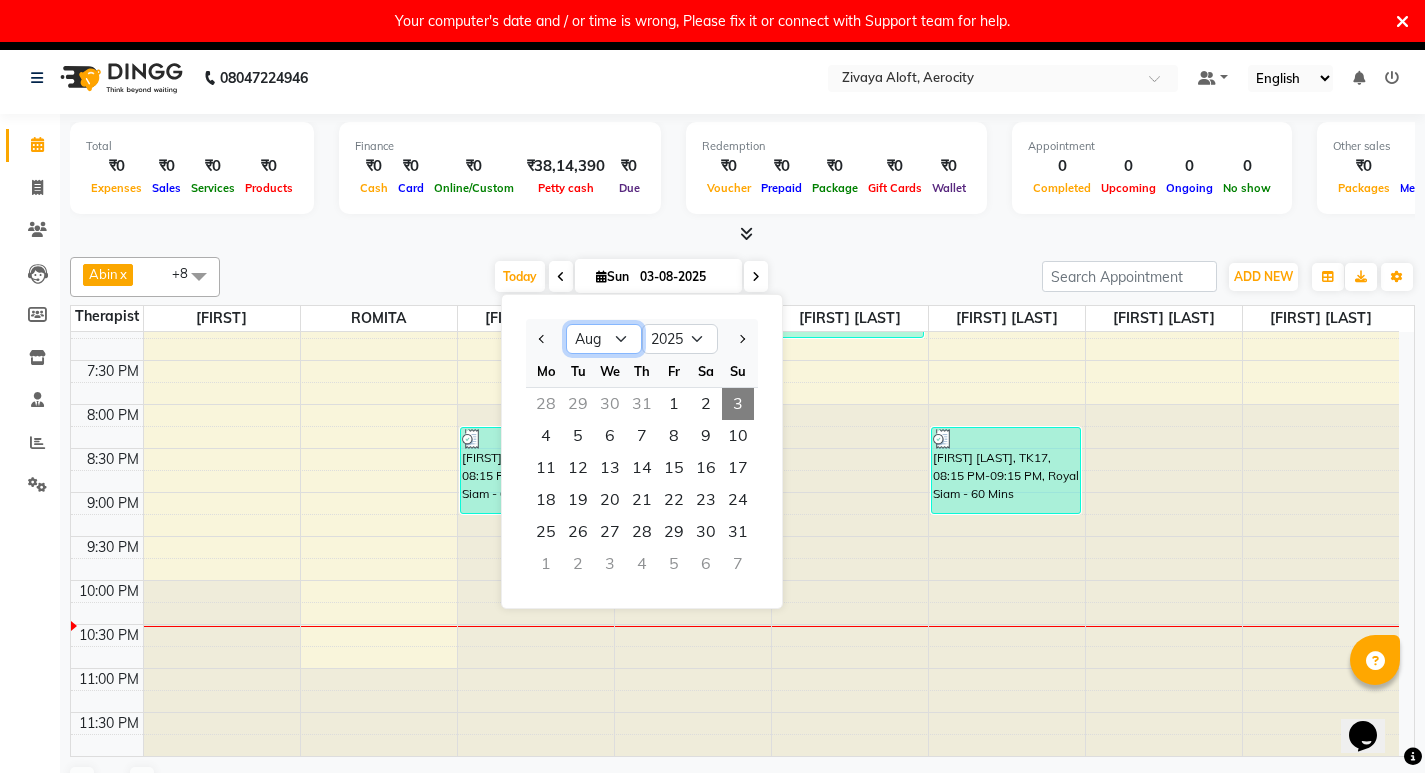 select on "7" 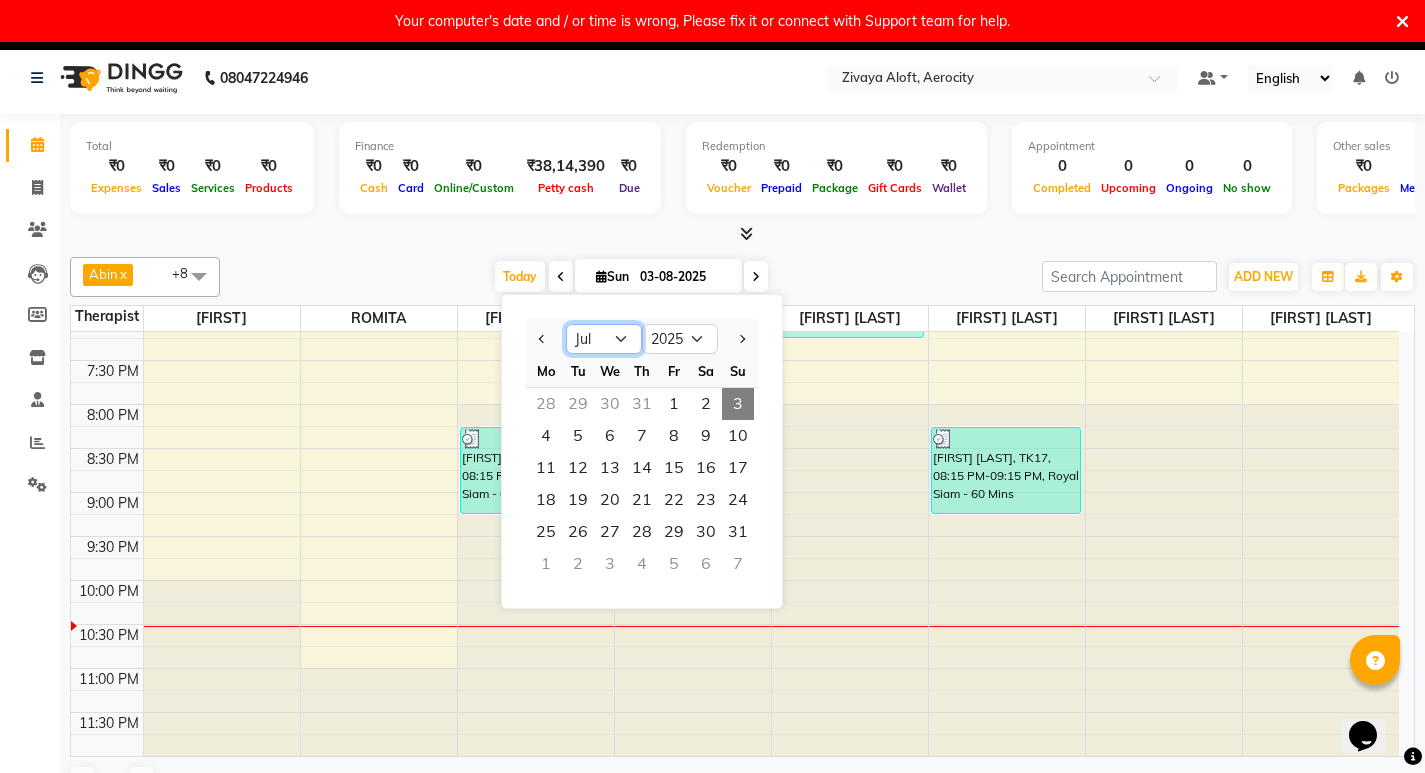 click on "Jan Feb Mar Apr May Jun Jul Aug Sep Oct Nov Dec" at bounding box center (604, 339) 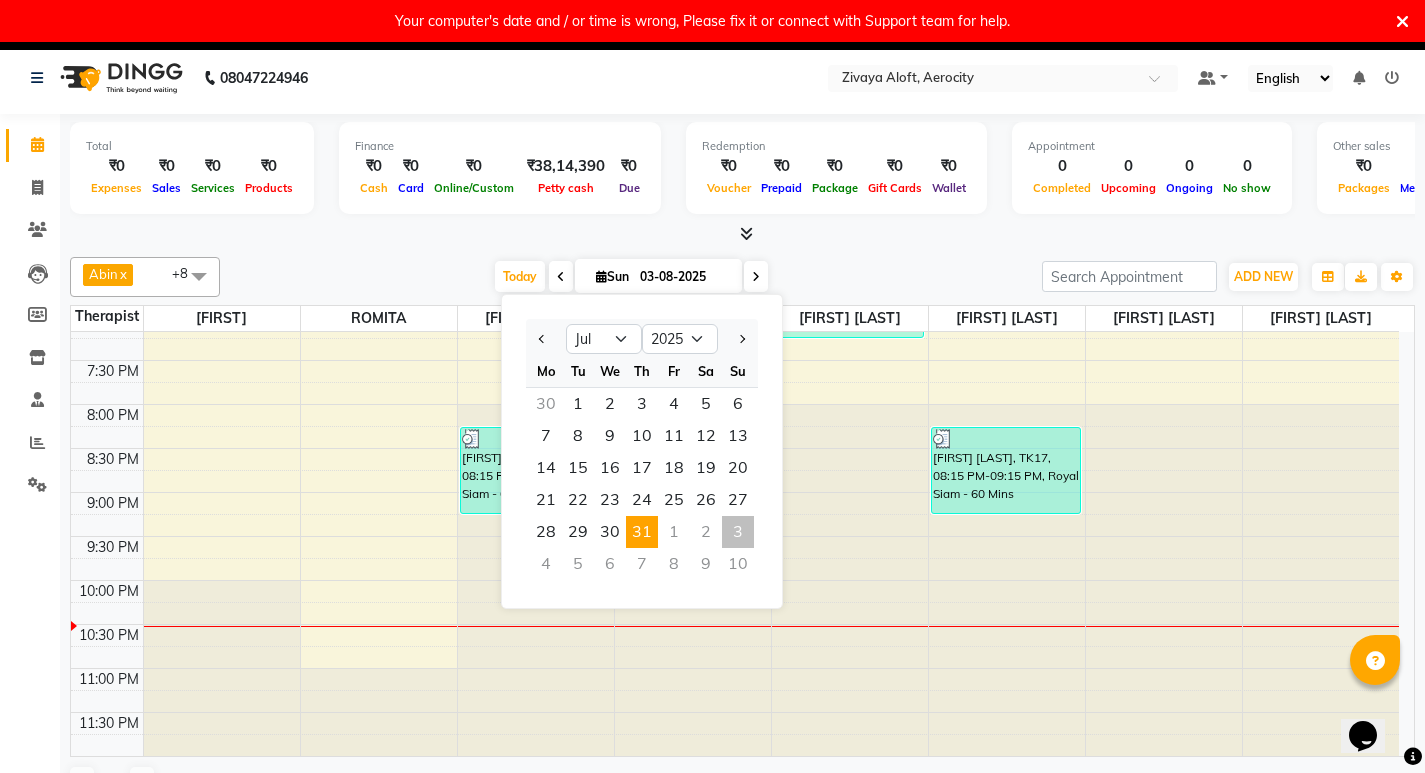 click on "31" at bounding box center [642, 532] 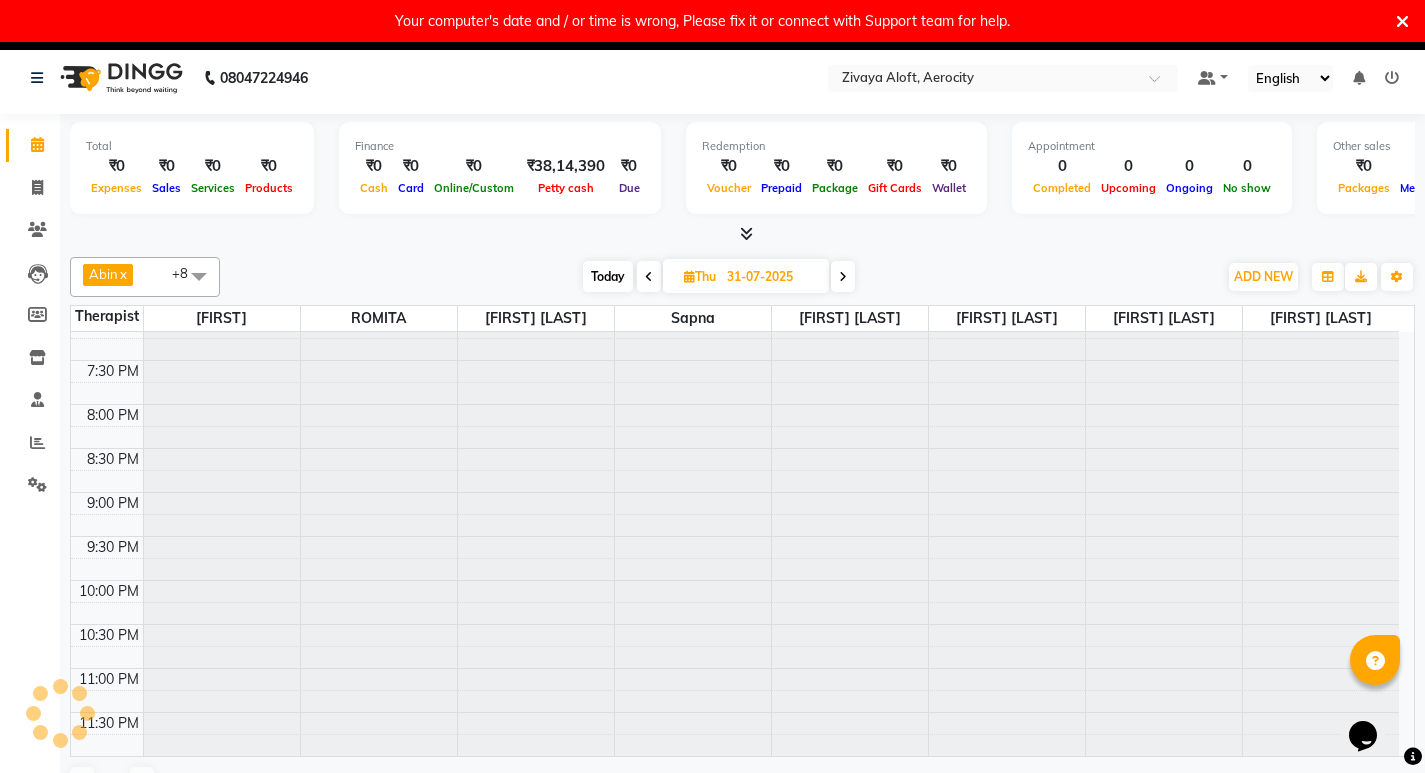 scroll, scrollTop: 1092, scrollLeft: 0, axis: vertical 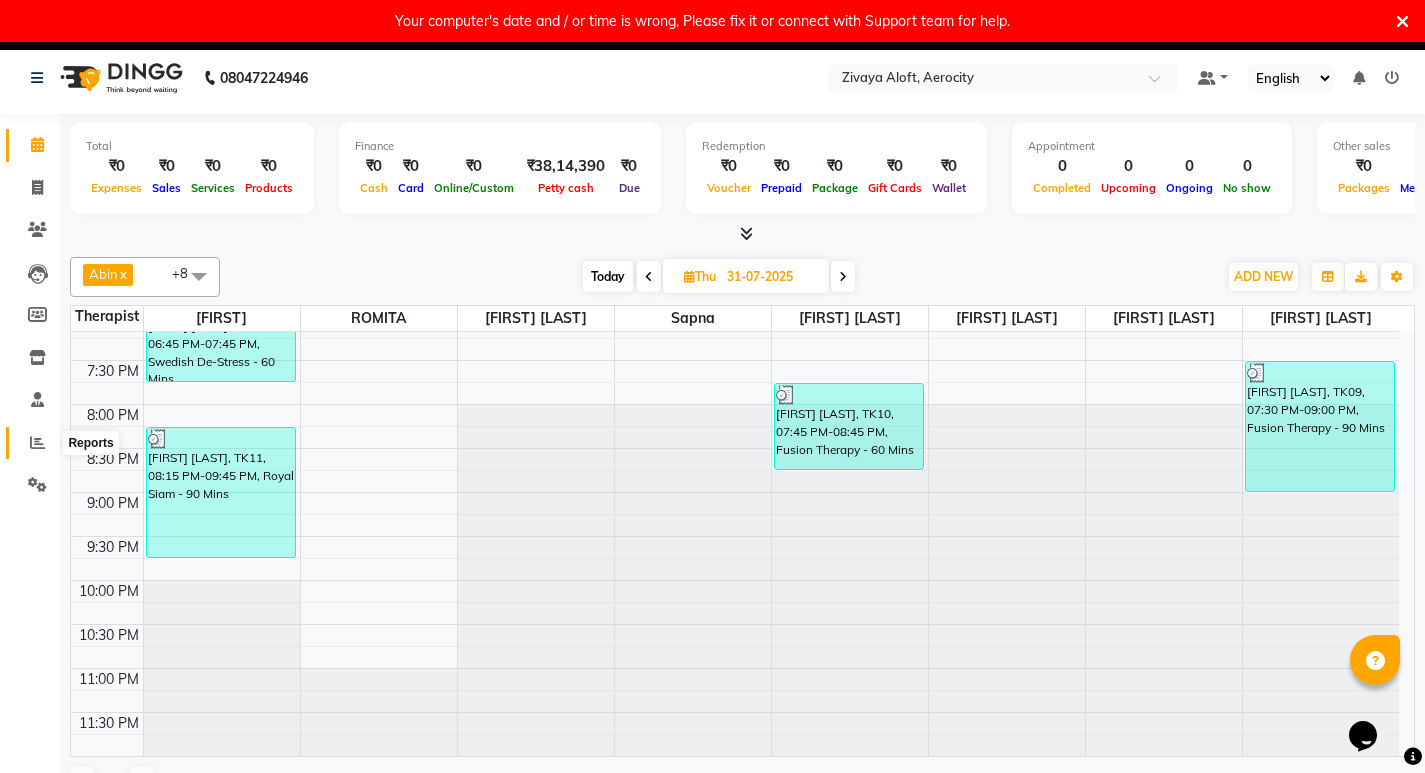 click 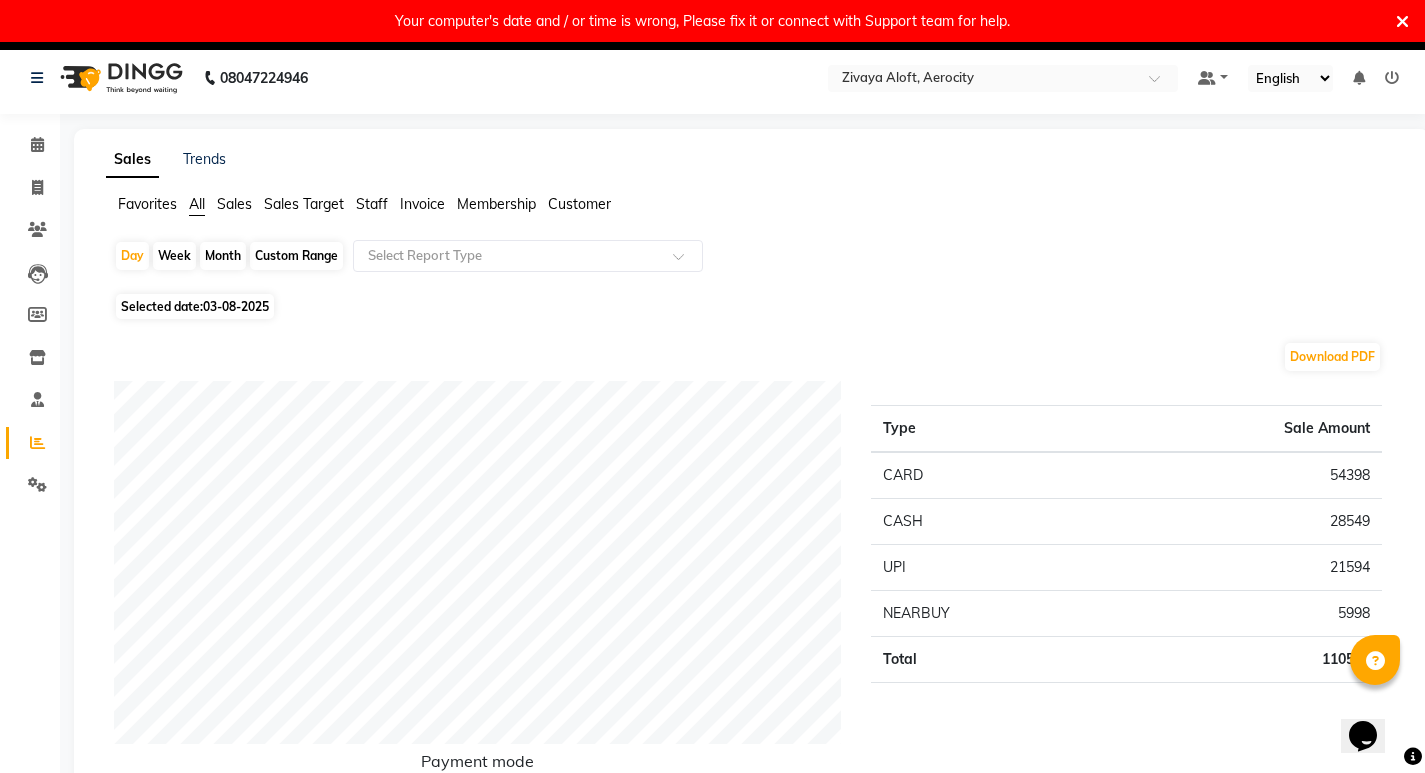 click on "Staff" 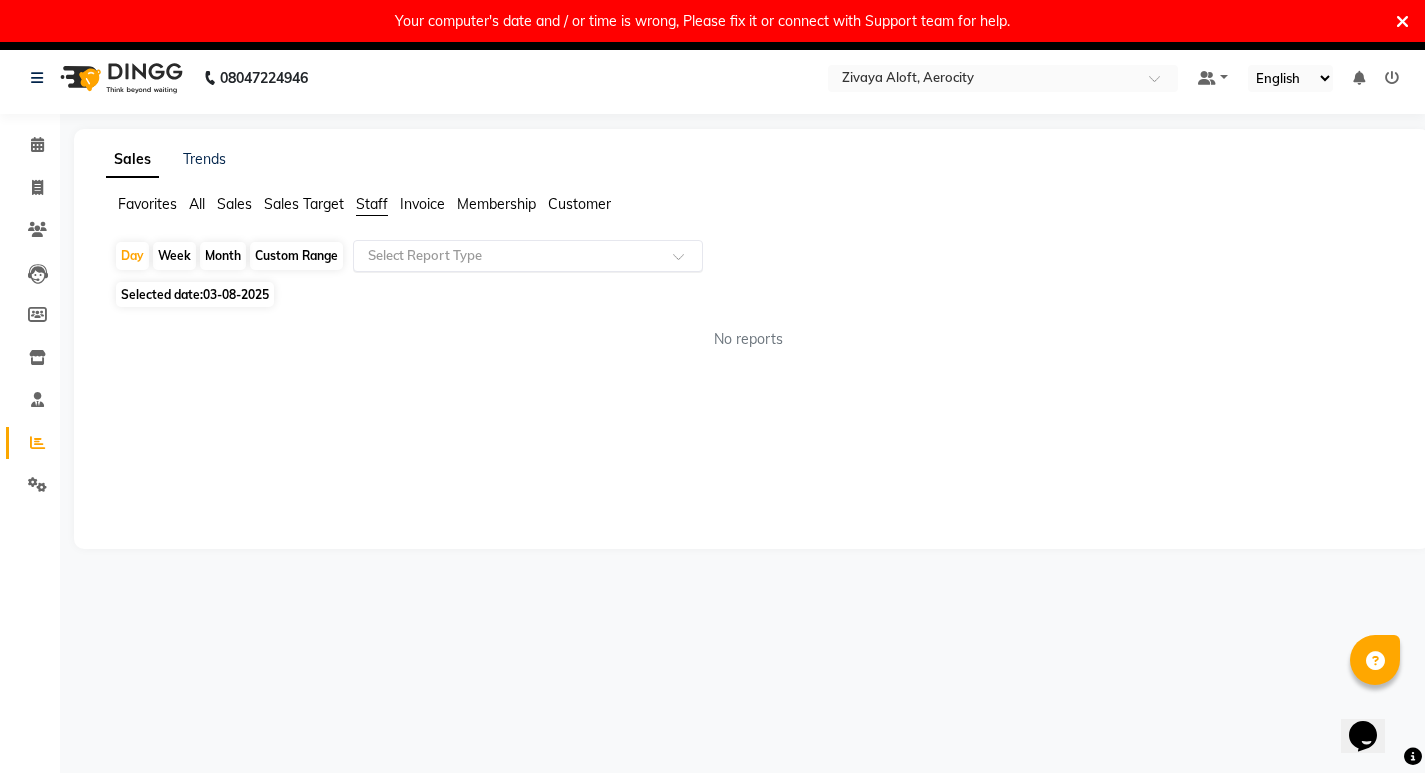 click 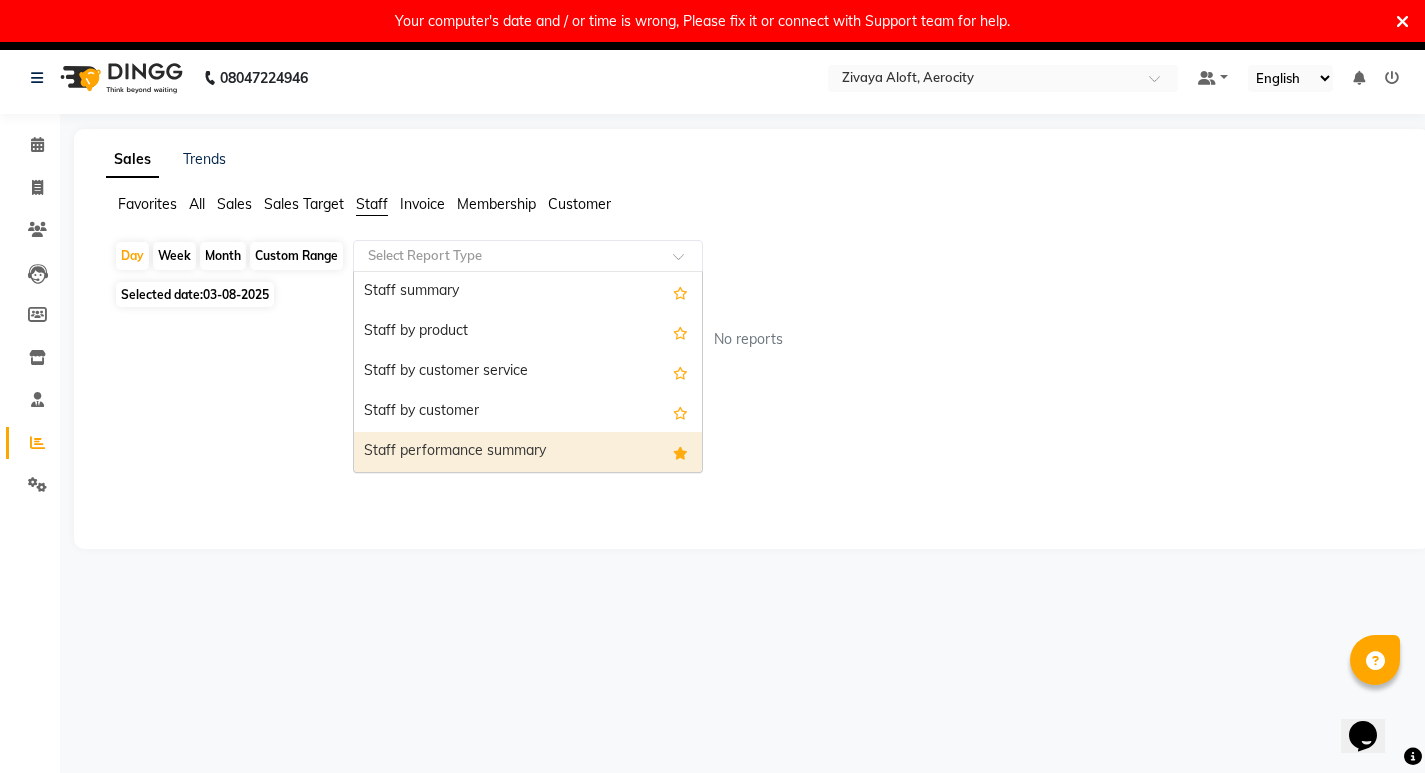click on "Staff performance summary" at bounding box center (528, 452) 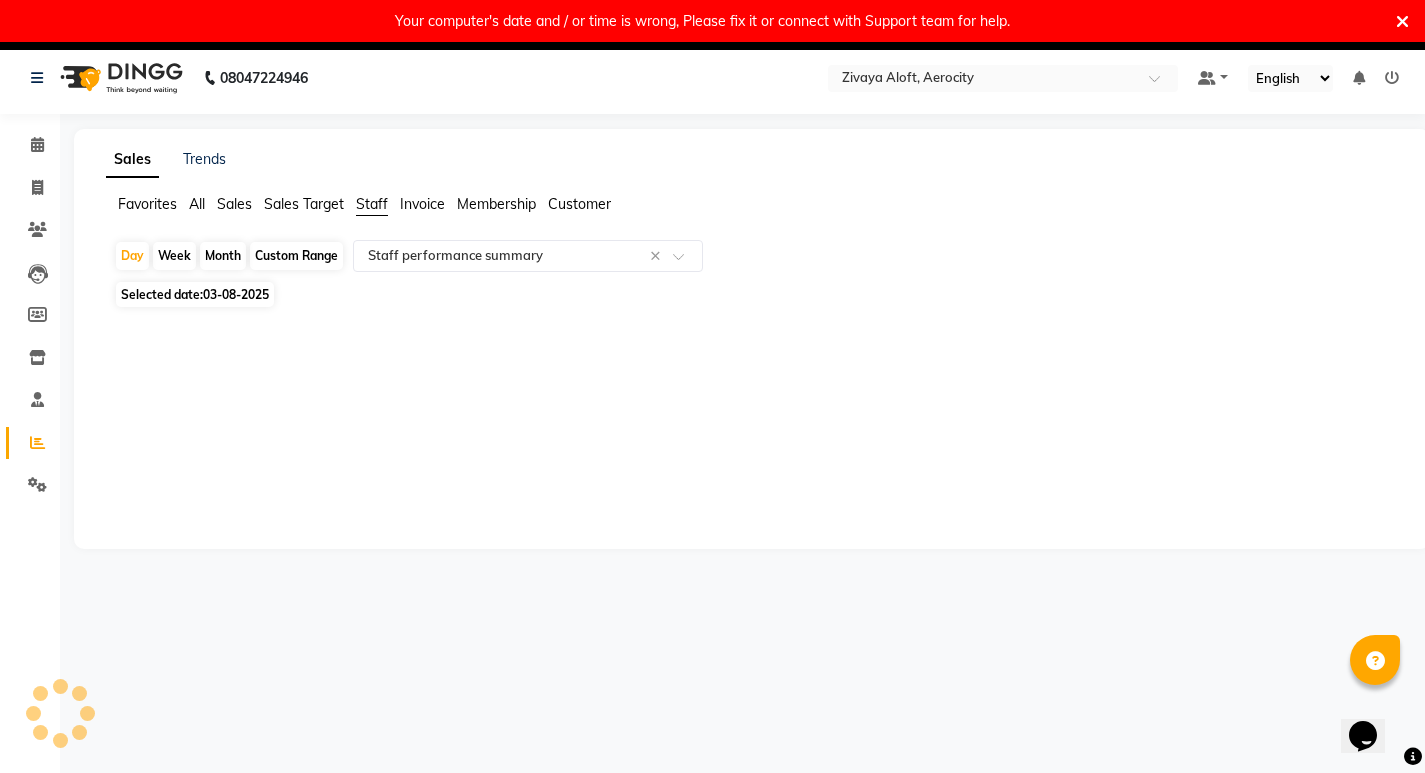 click on "Month" 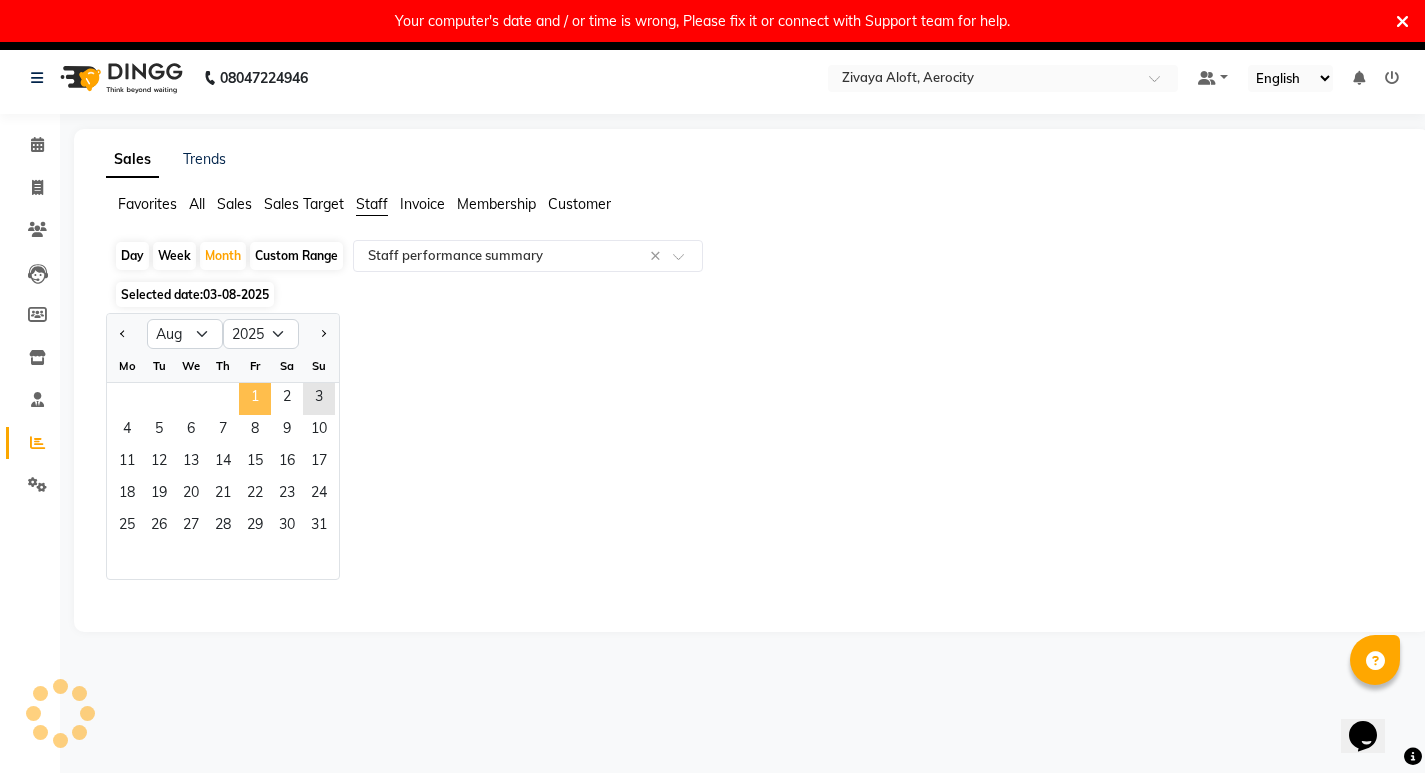 click on "1" 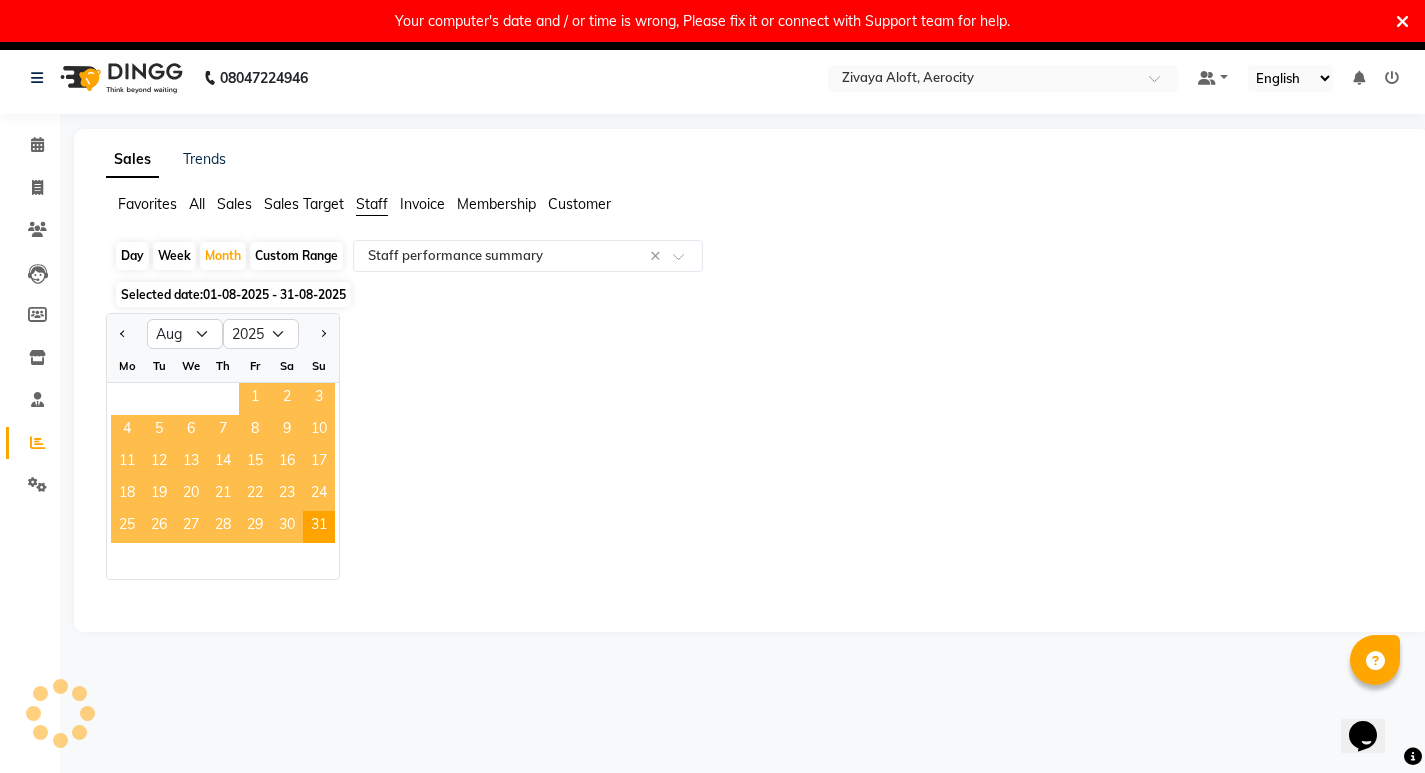 select on "full_report" 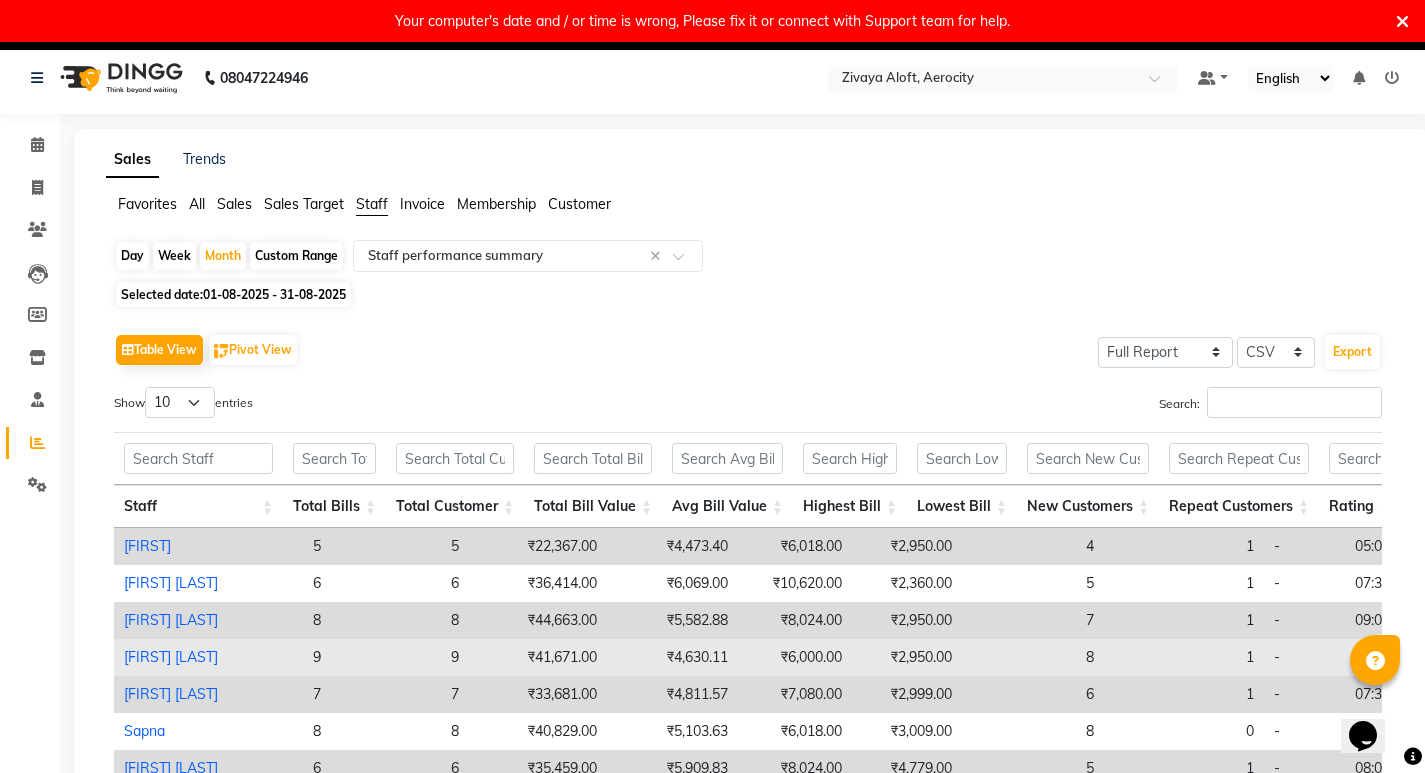 scroll, scrollTop: 100, scrollLeft: 0, axis: vertical 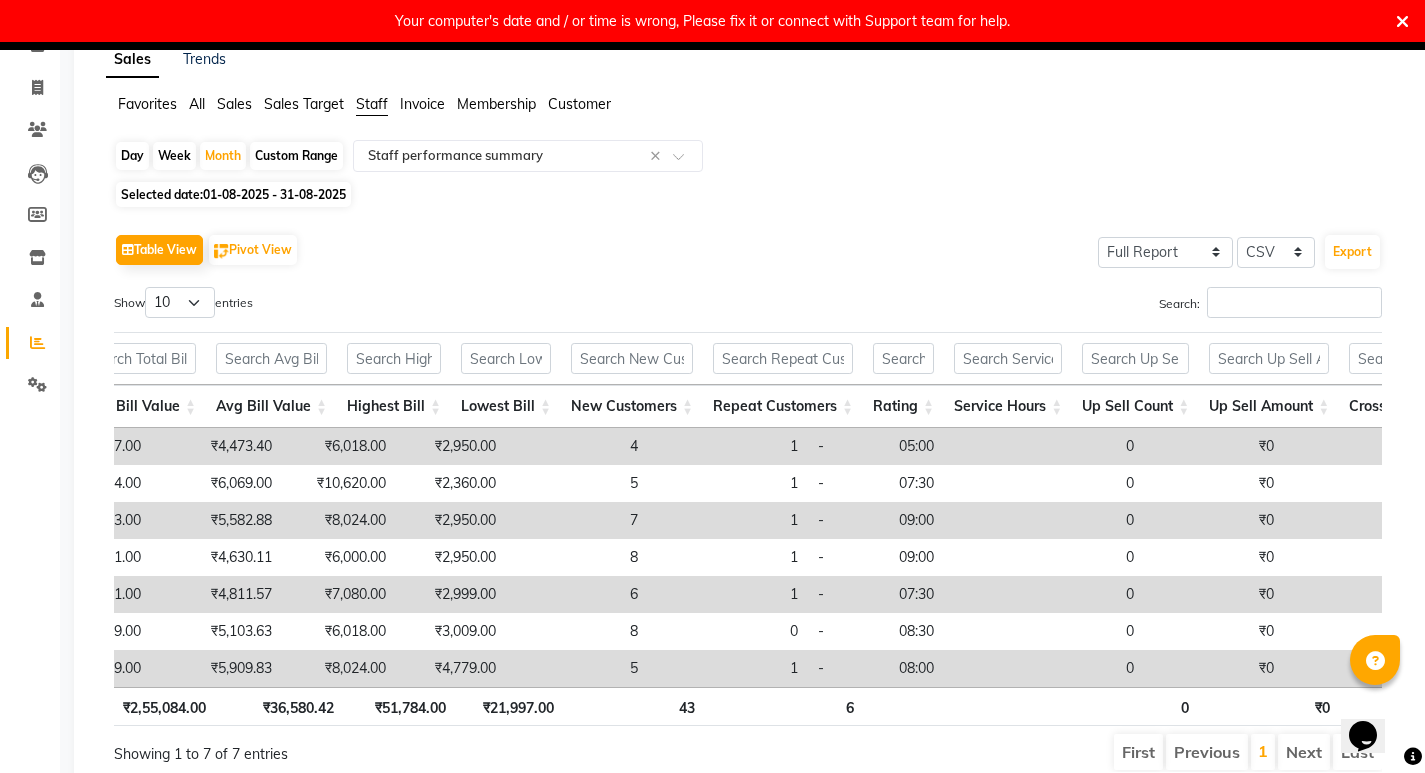 click on "01-08-2025 - 31-08-2025" 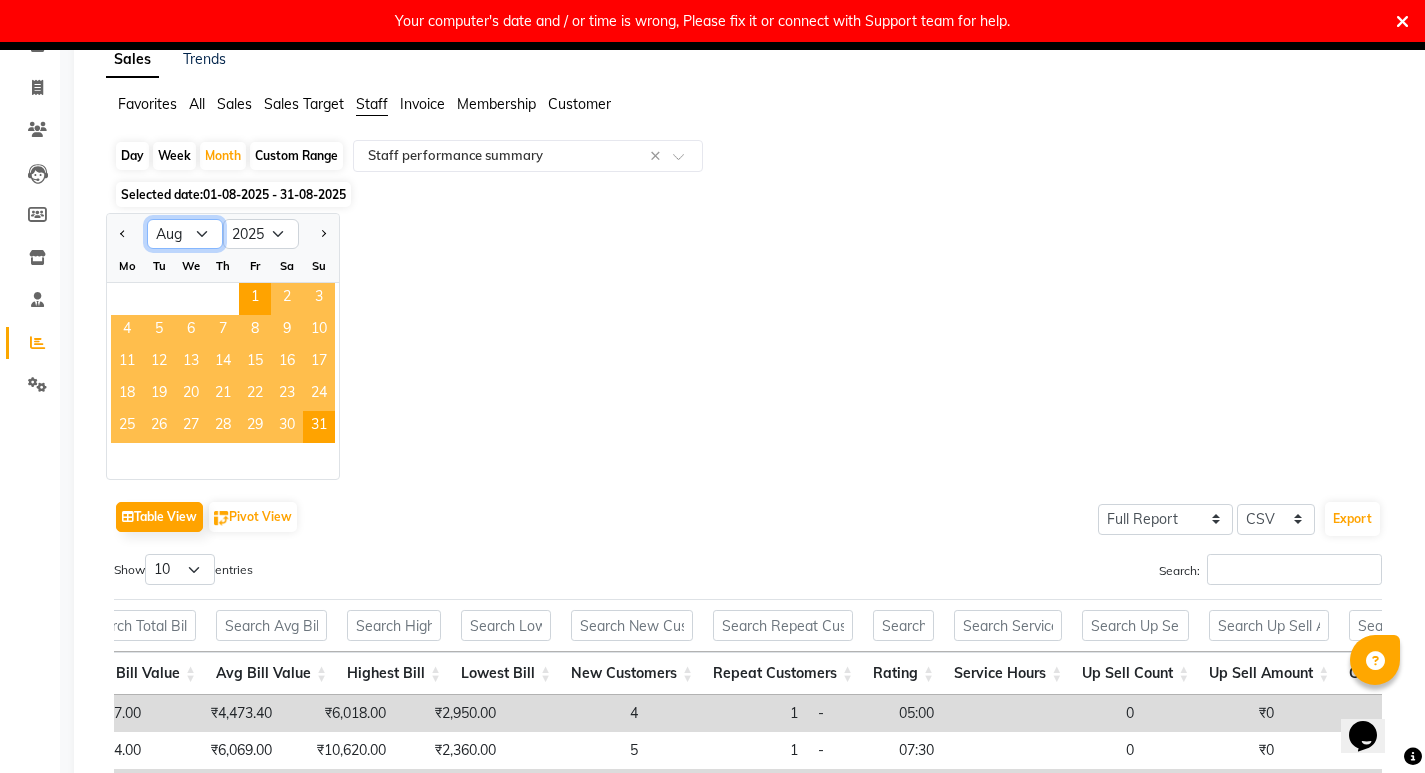 click on "Jan Feb Mar Apr May Jun Jul Aug Sep Oct Nov Dec" 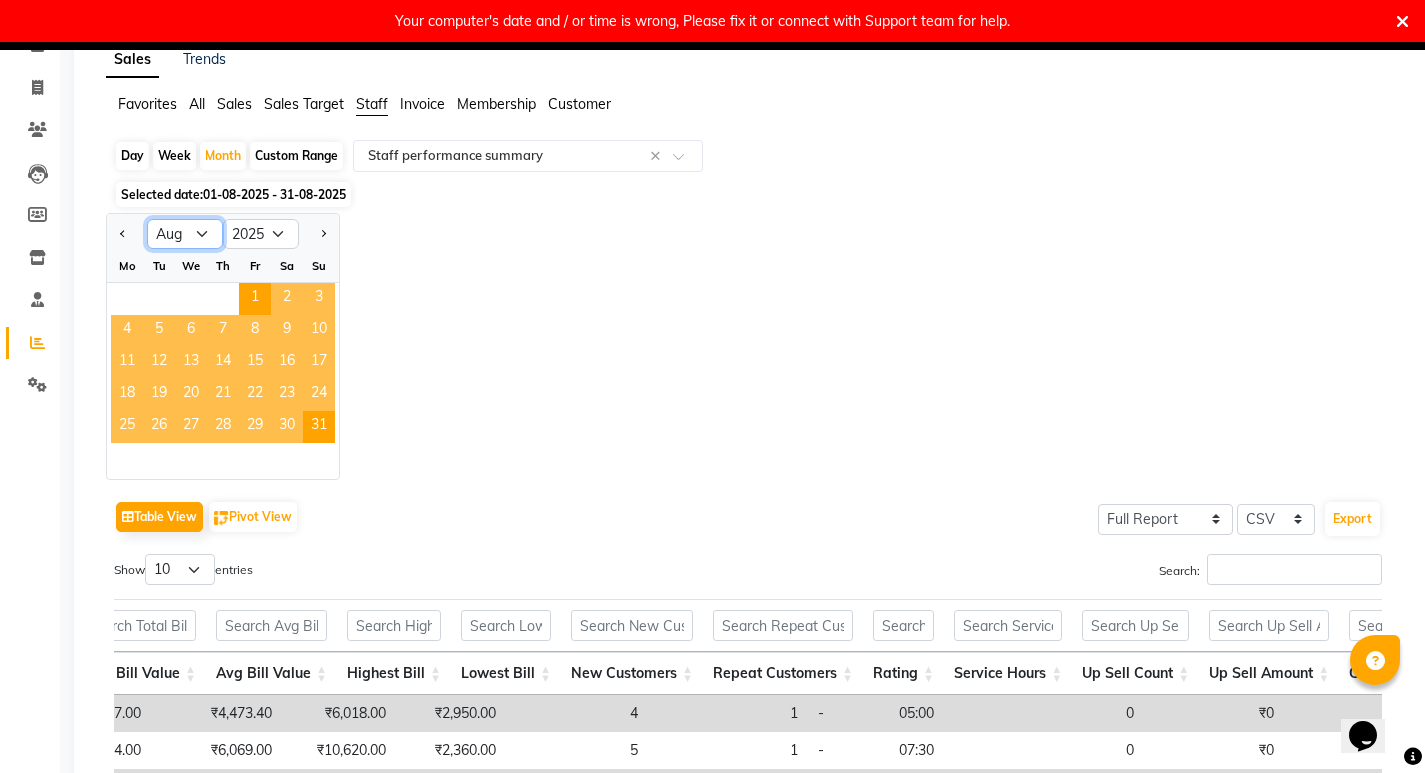 select on "7" 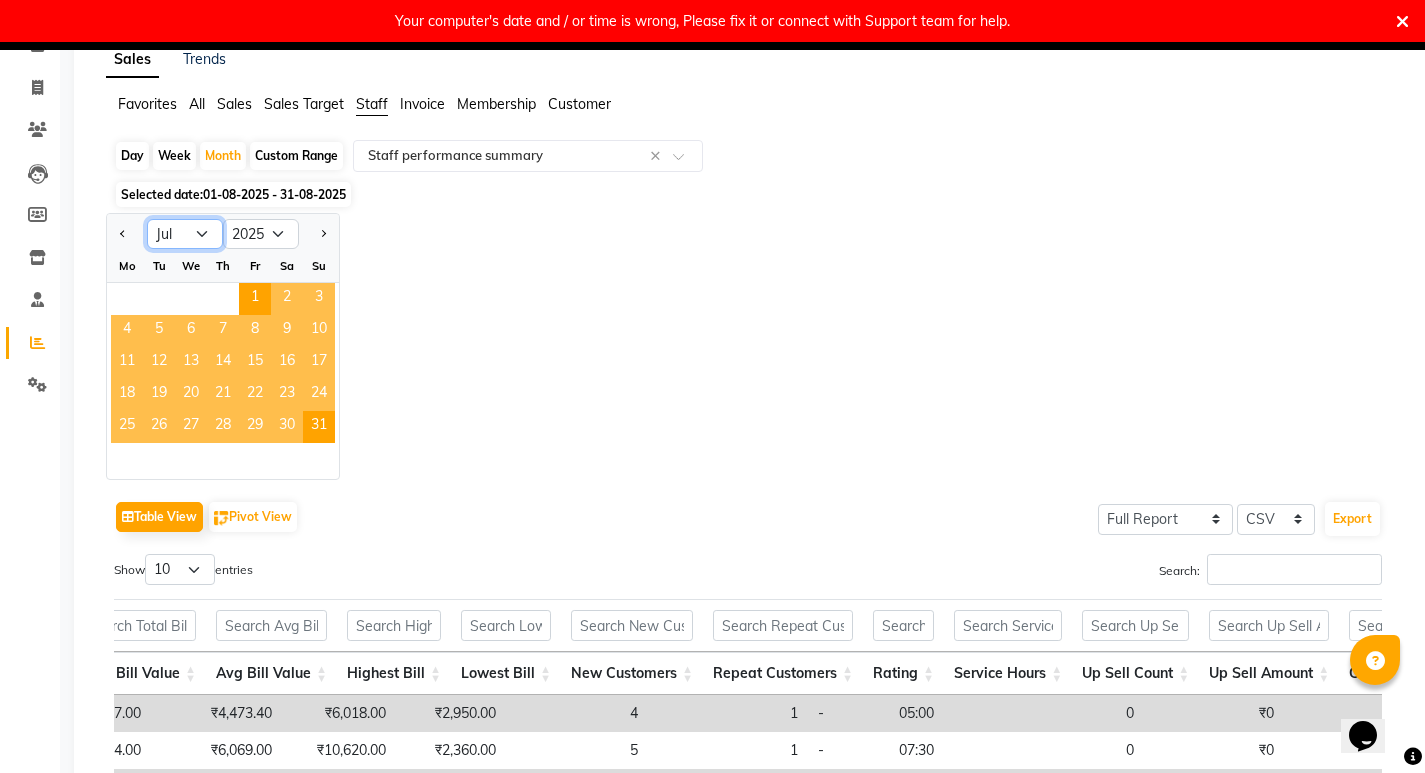 click on "Jan Feb Mar Apr May Jun Jul Aug Sep Oct Nov Dec" 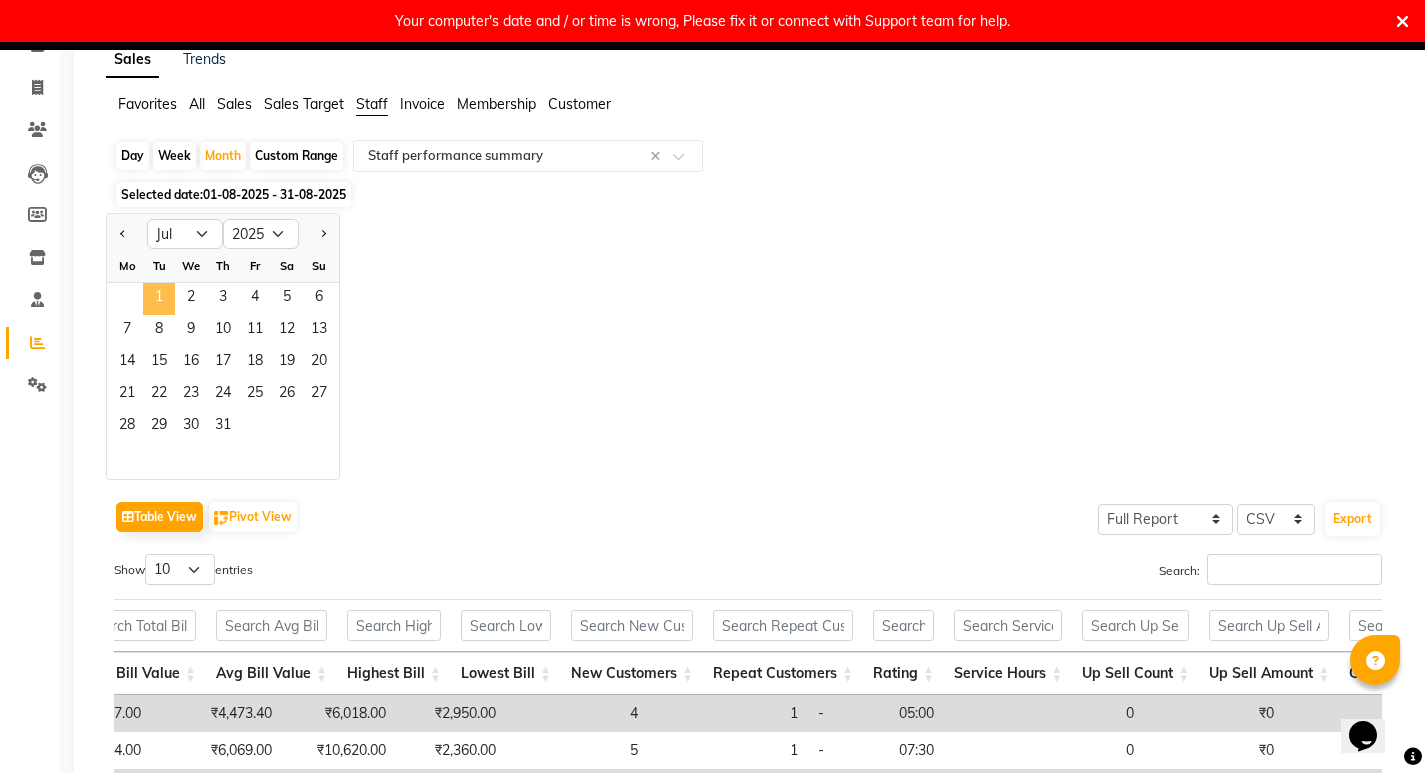 click on "1" 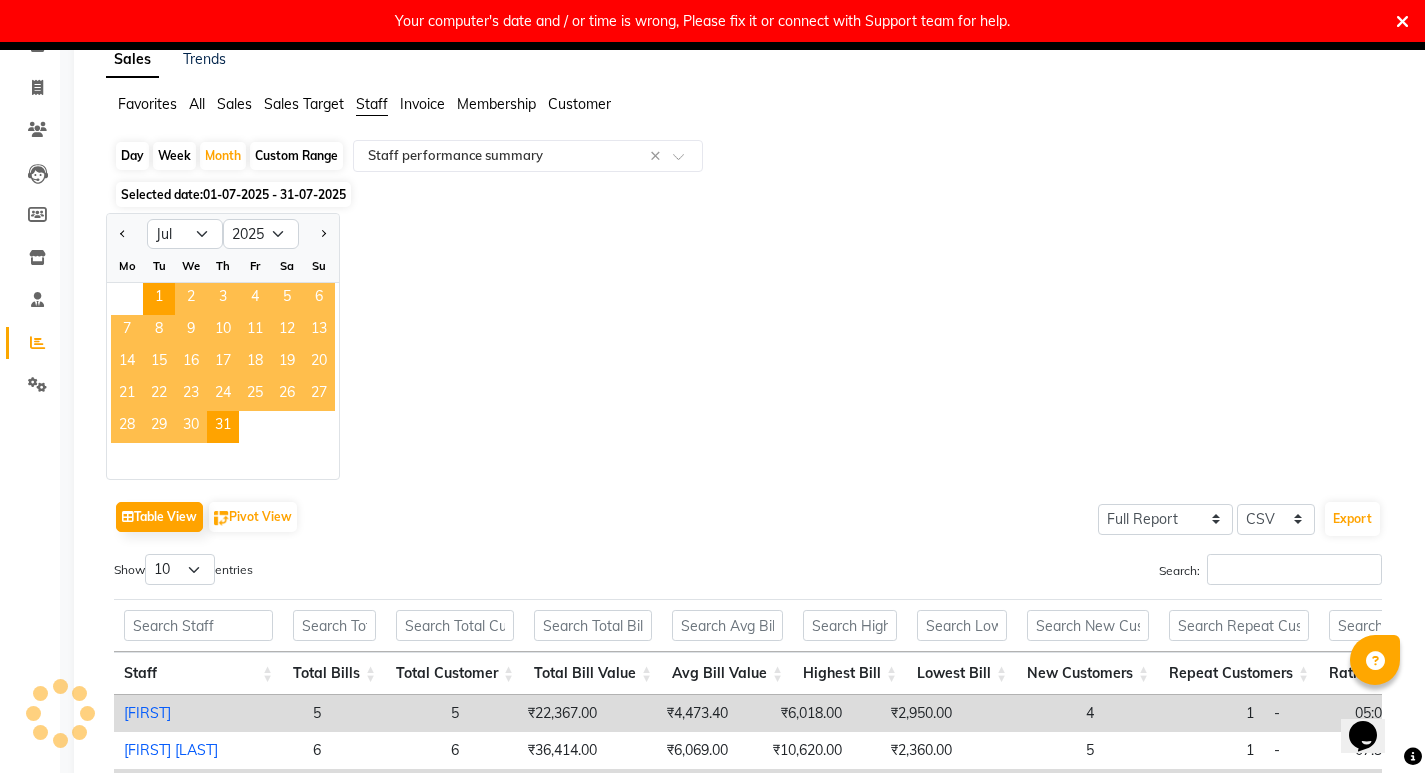 scroll, scrollTop: 400, scrollLeft: 0, axis: vertical 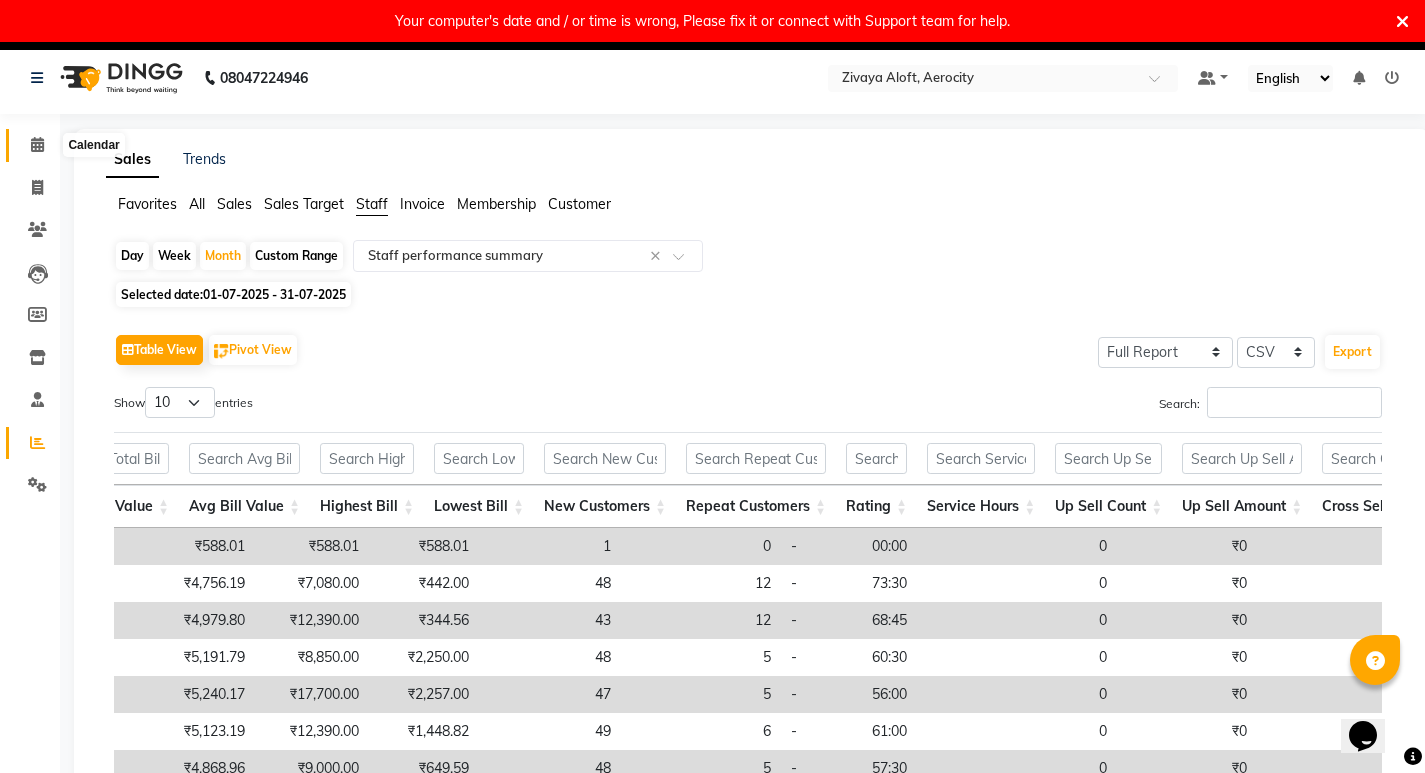 click 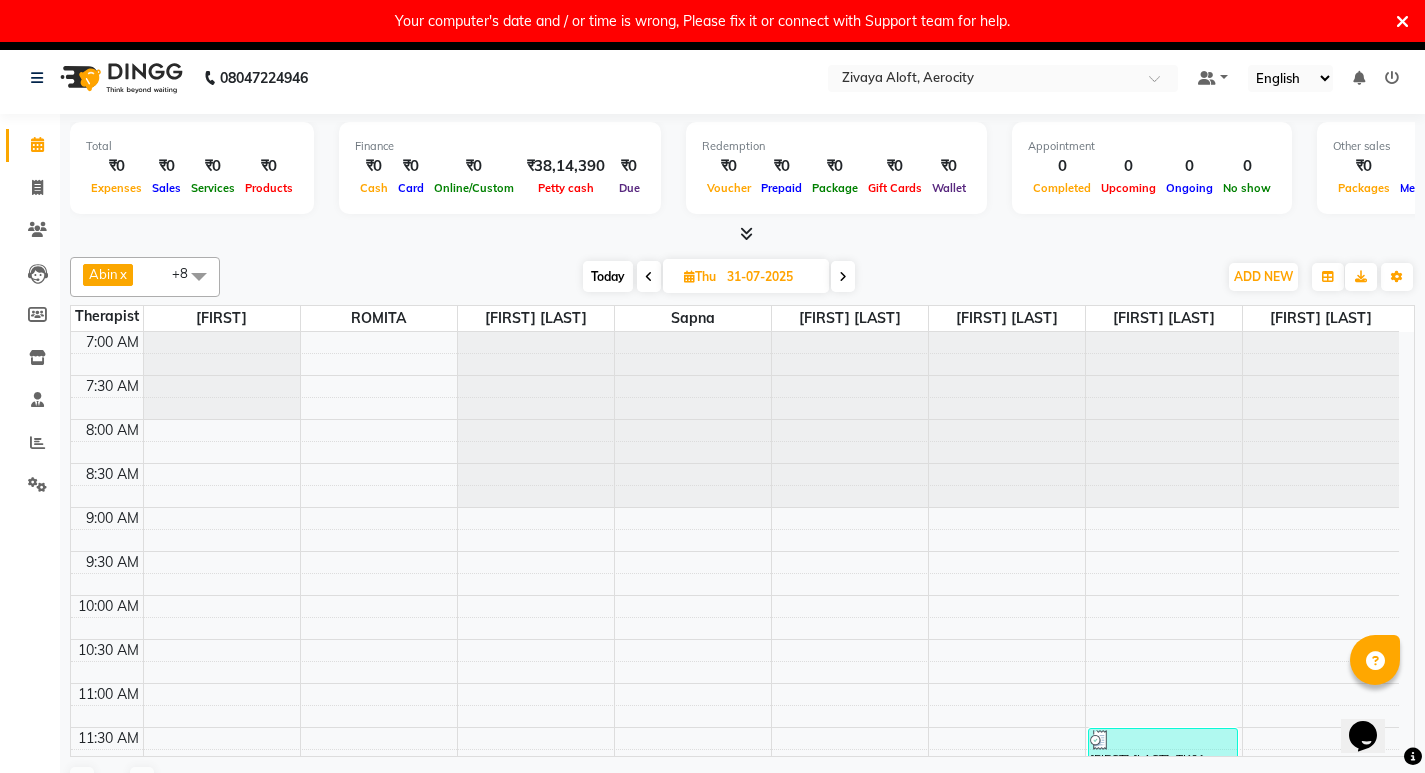 click on "31-07-2025" at bounding box center [771, 277] 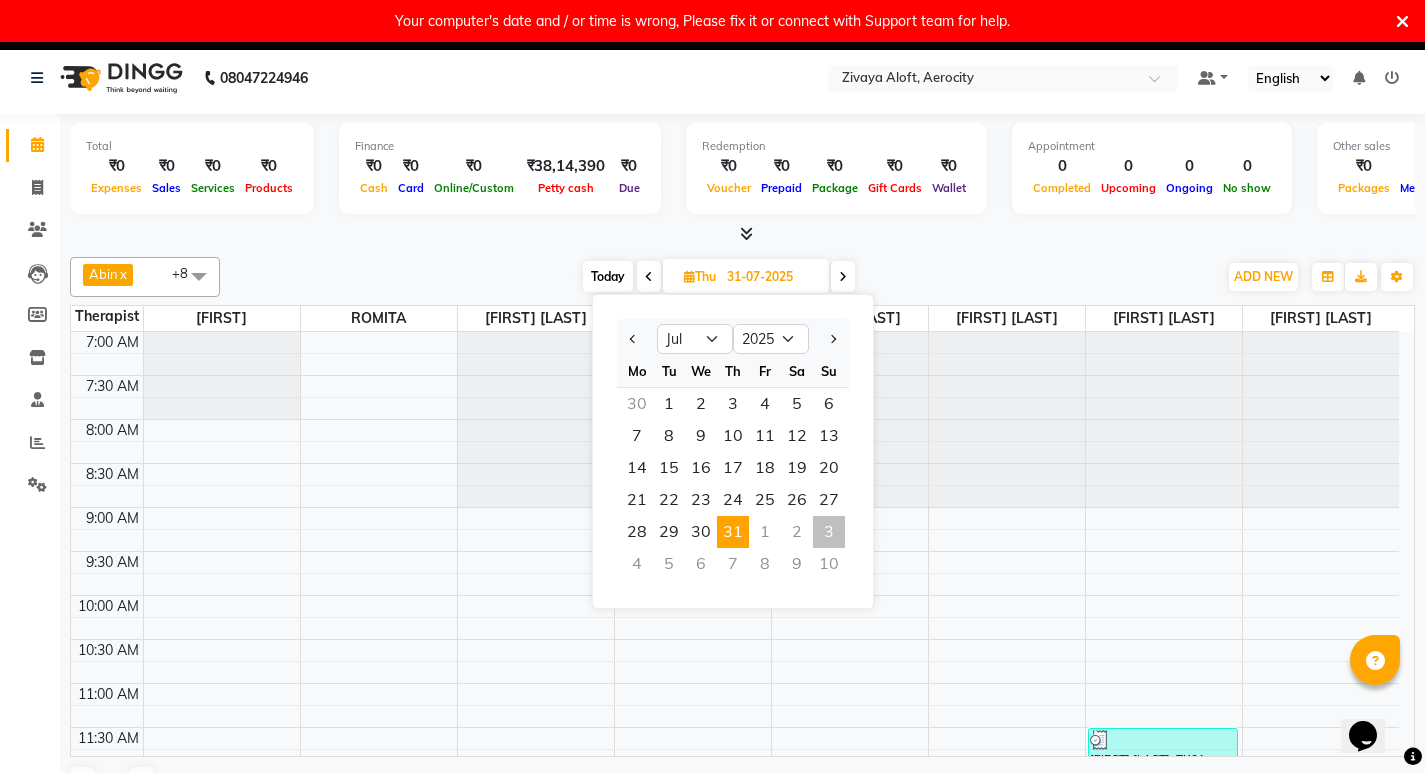 click on "3" at bounding box center [829, 532] 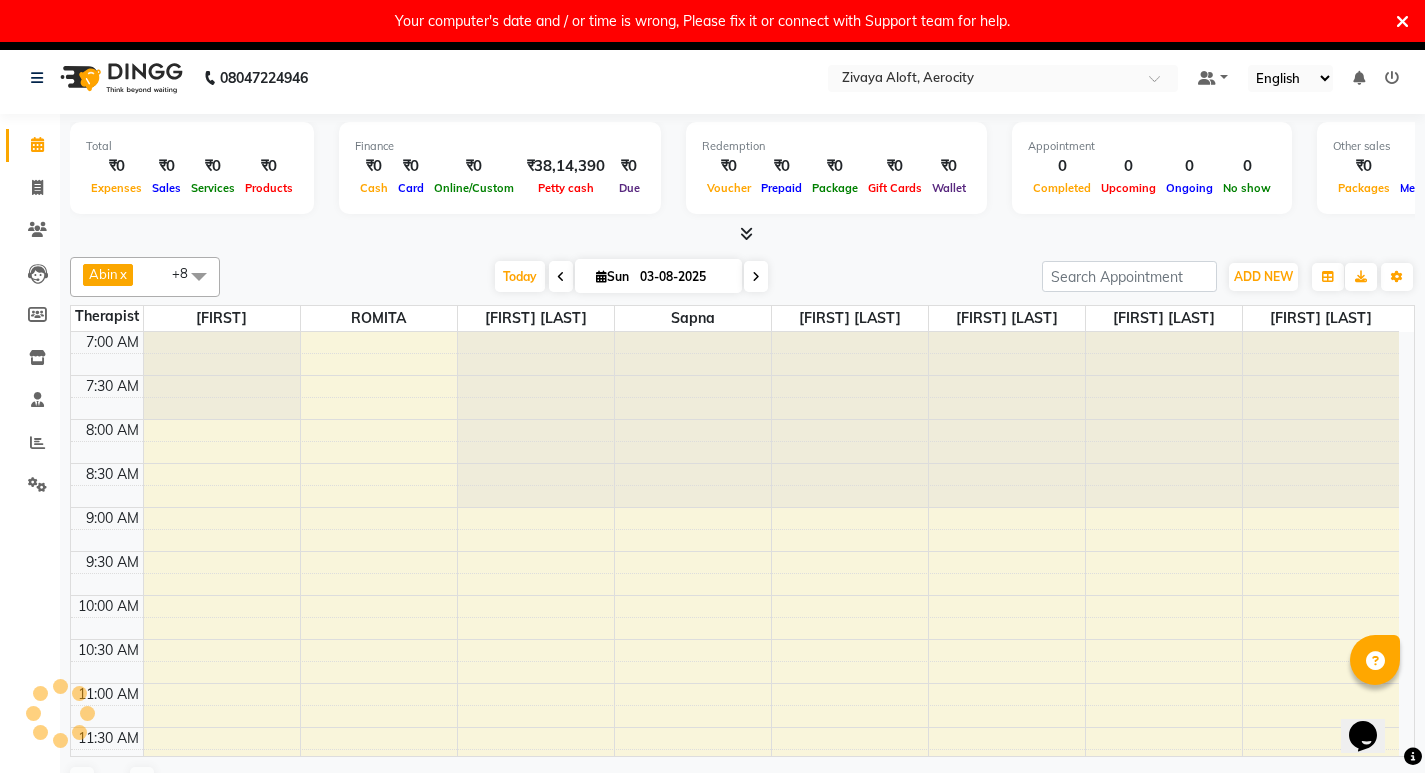 scroll, scrollTop: 1092, scrollLeft: 0, axis: vertical 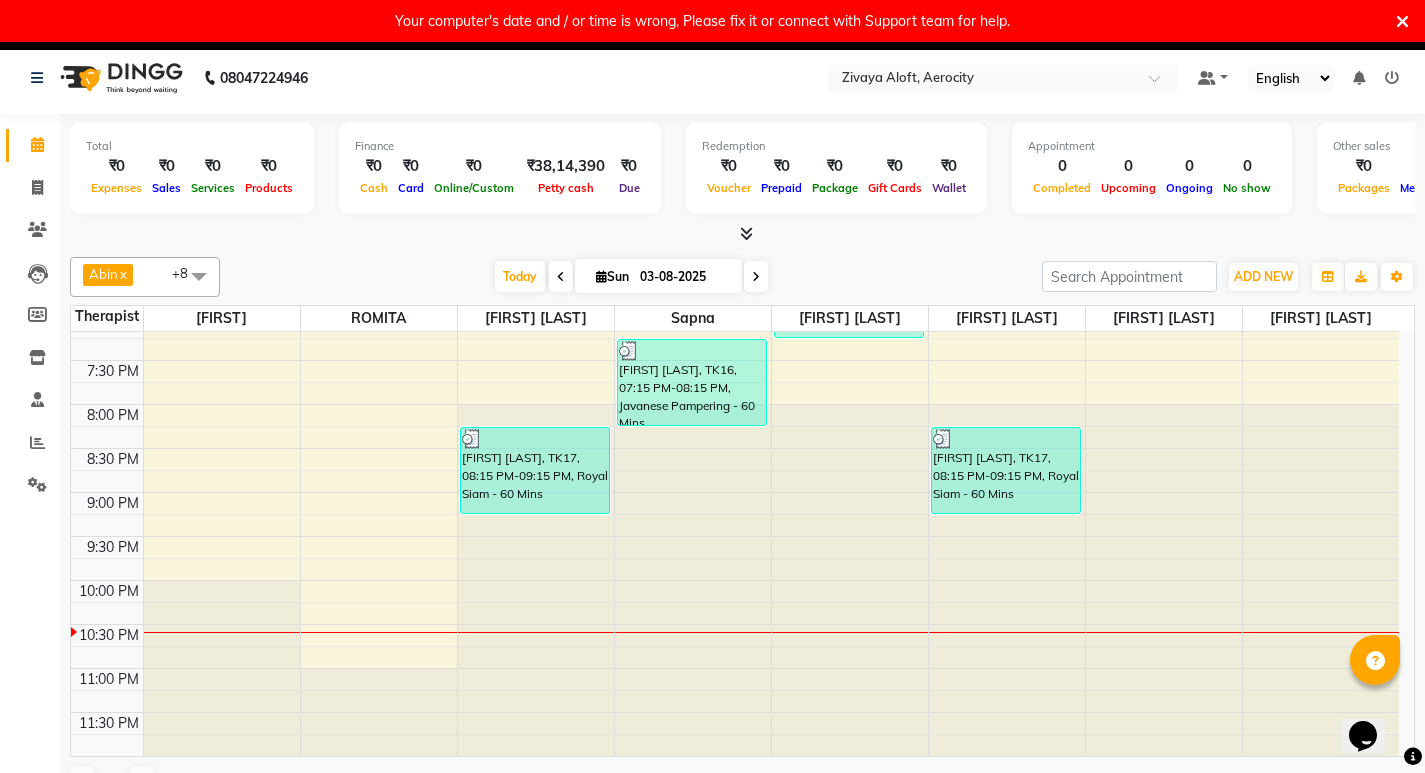 click at bounding box center (756, 277) 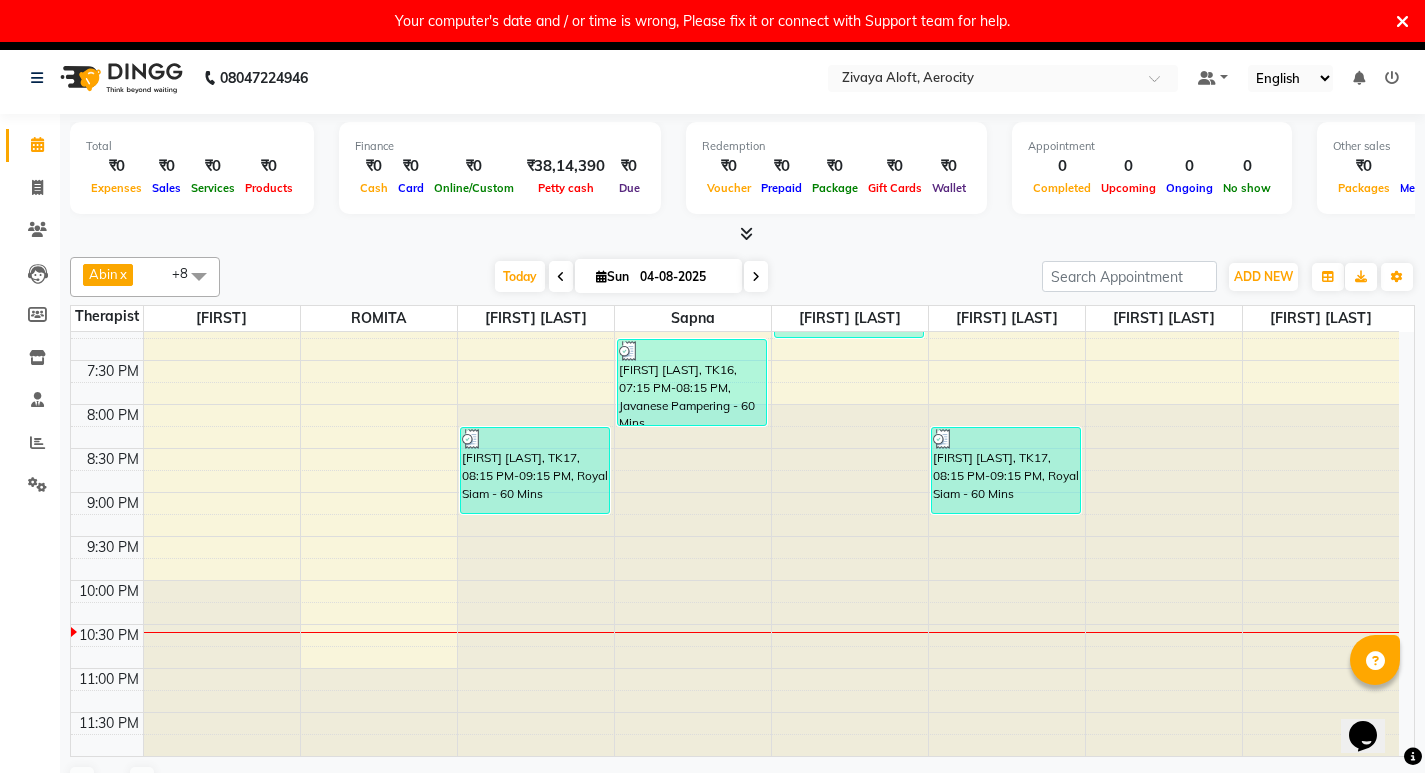 scroll, scrollTop: 1092, scrollLeft: 0, axis: vertical 